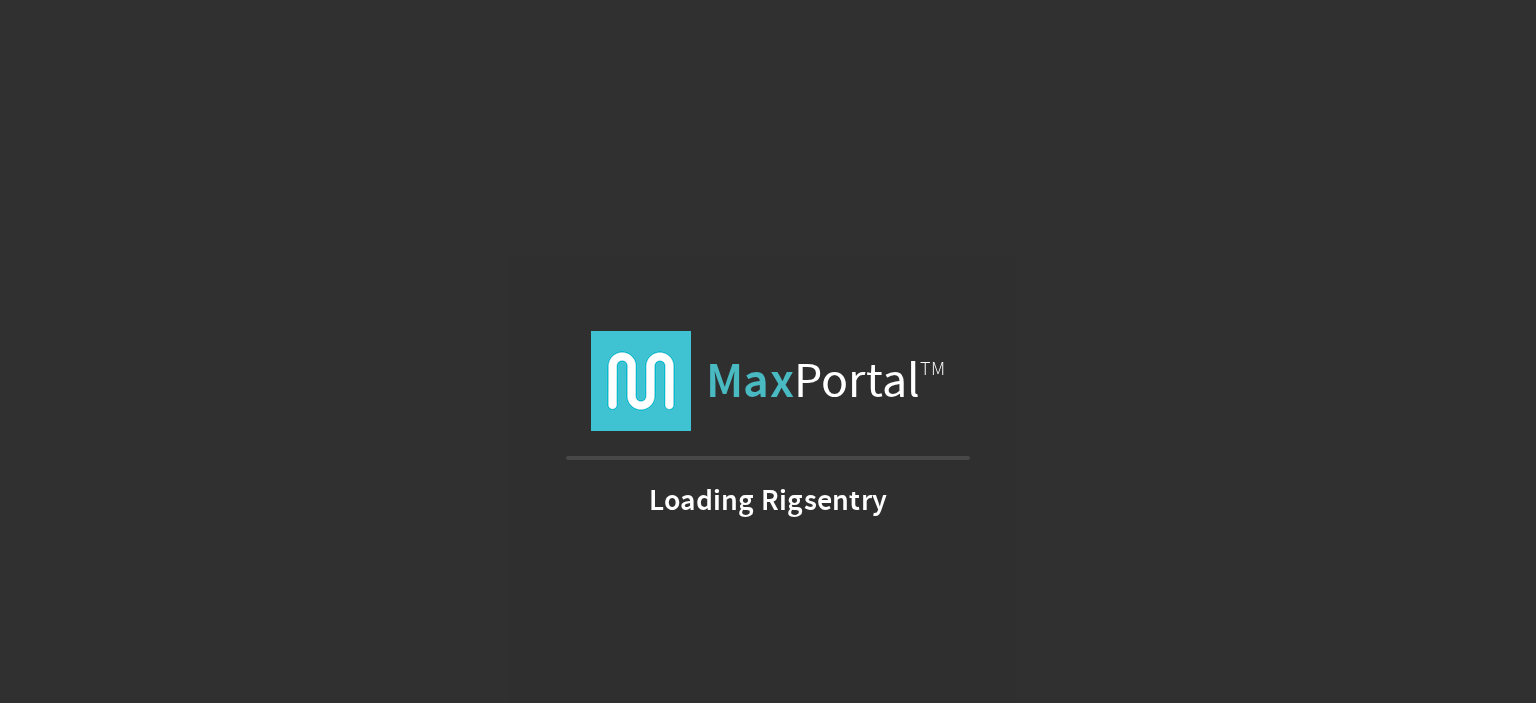 scroll, scrollTop: 0, scrollLeft: 0, axis: both 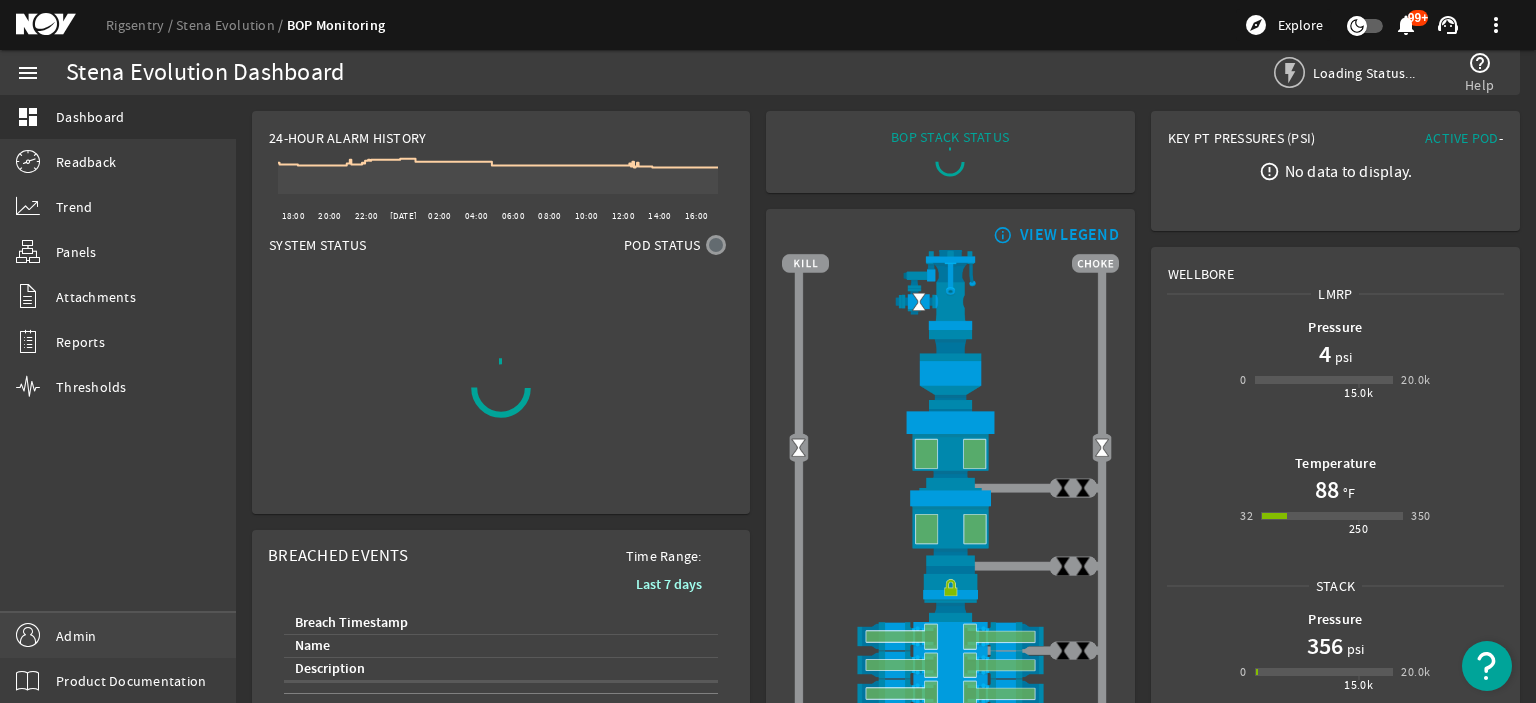 click on "Admin" 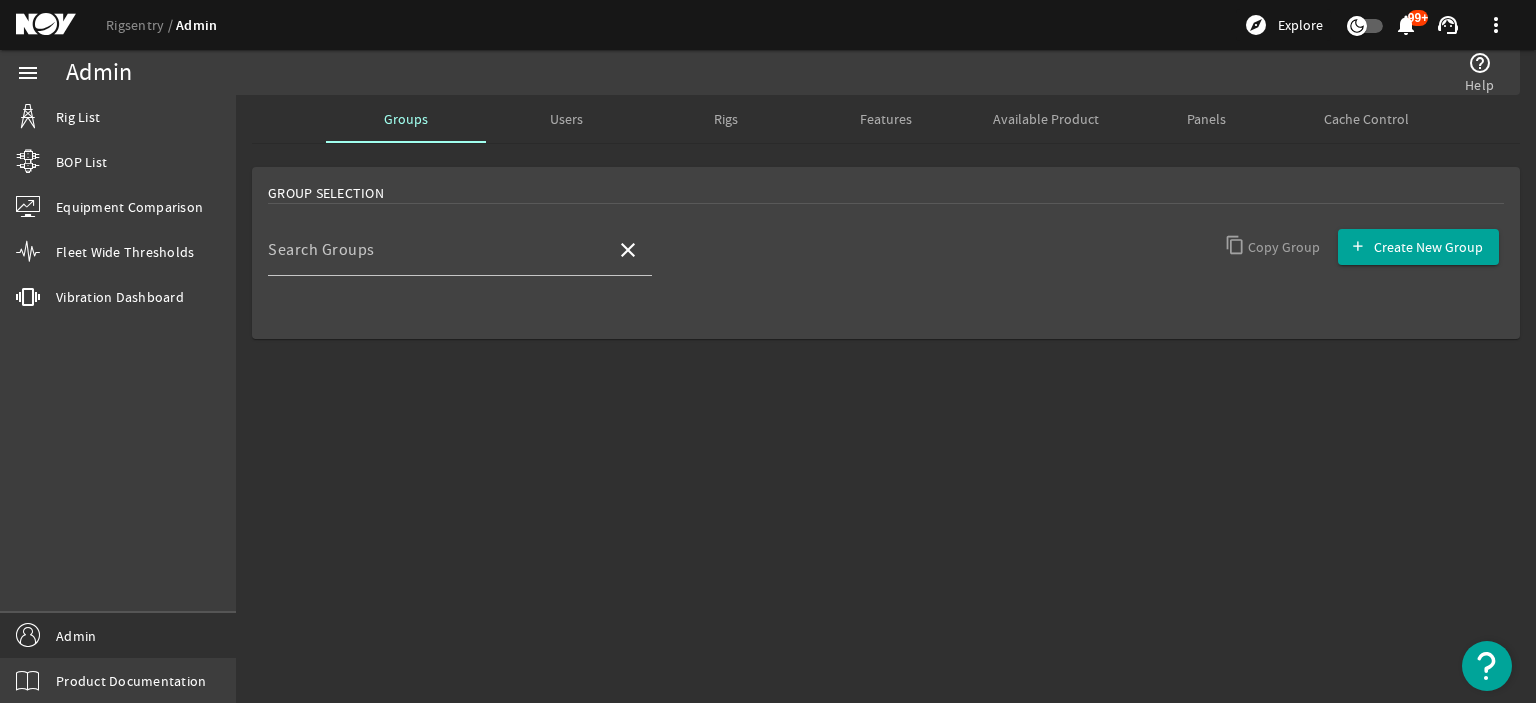 click on "Rigs" at bounding box center (726, 119) 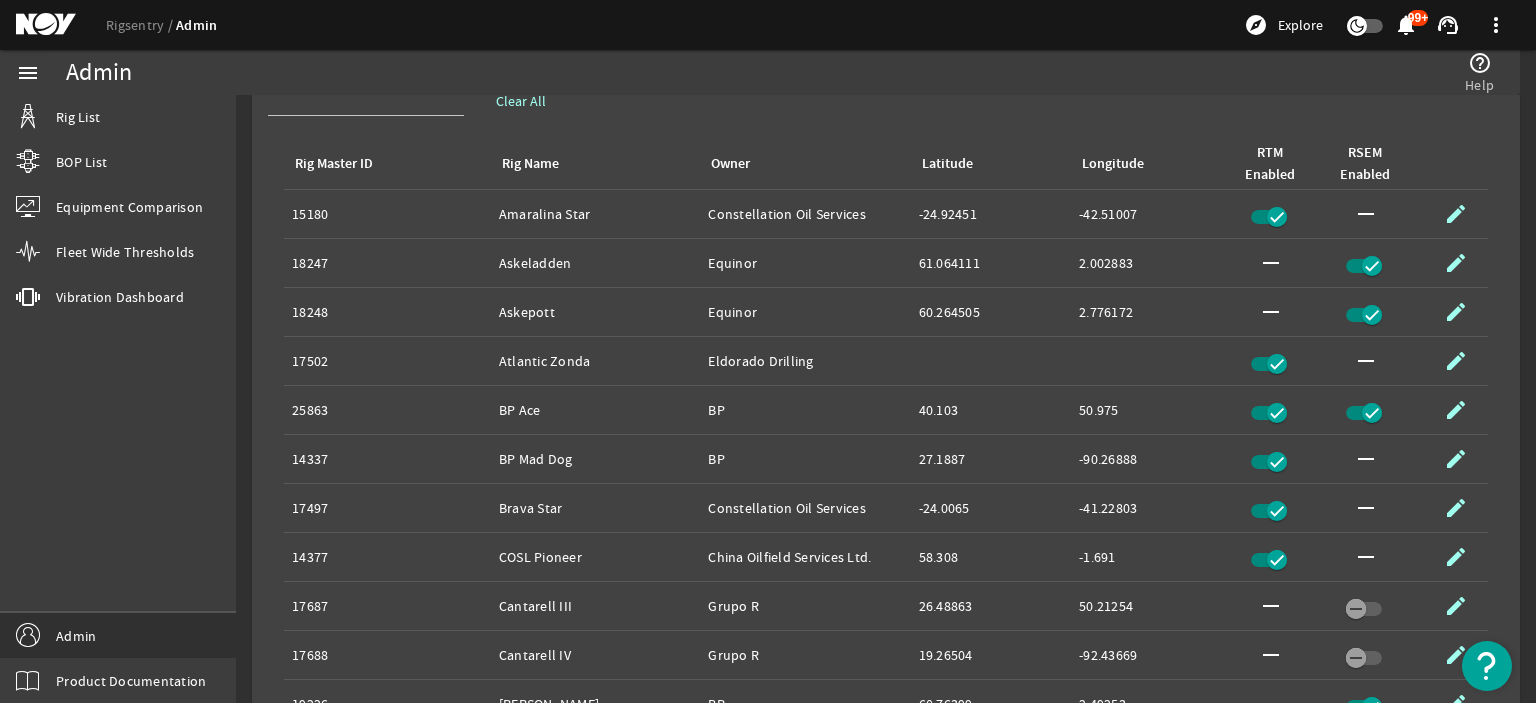 scroll, scrollTop: 484, scrollLeft: 0, axis: vertical 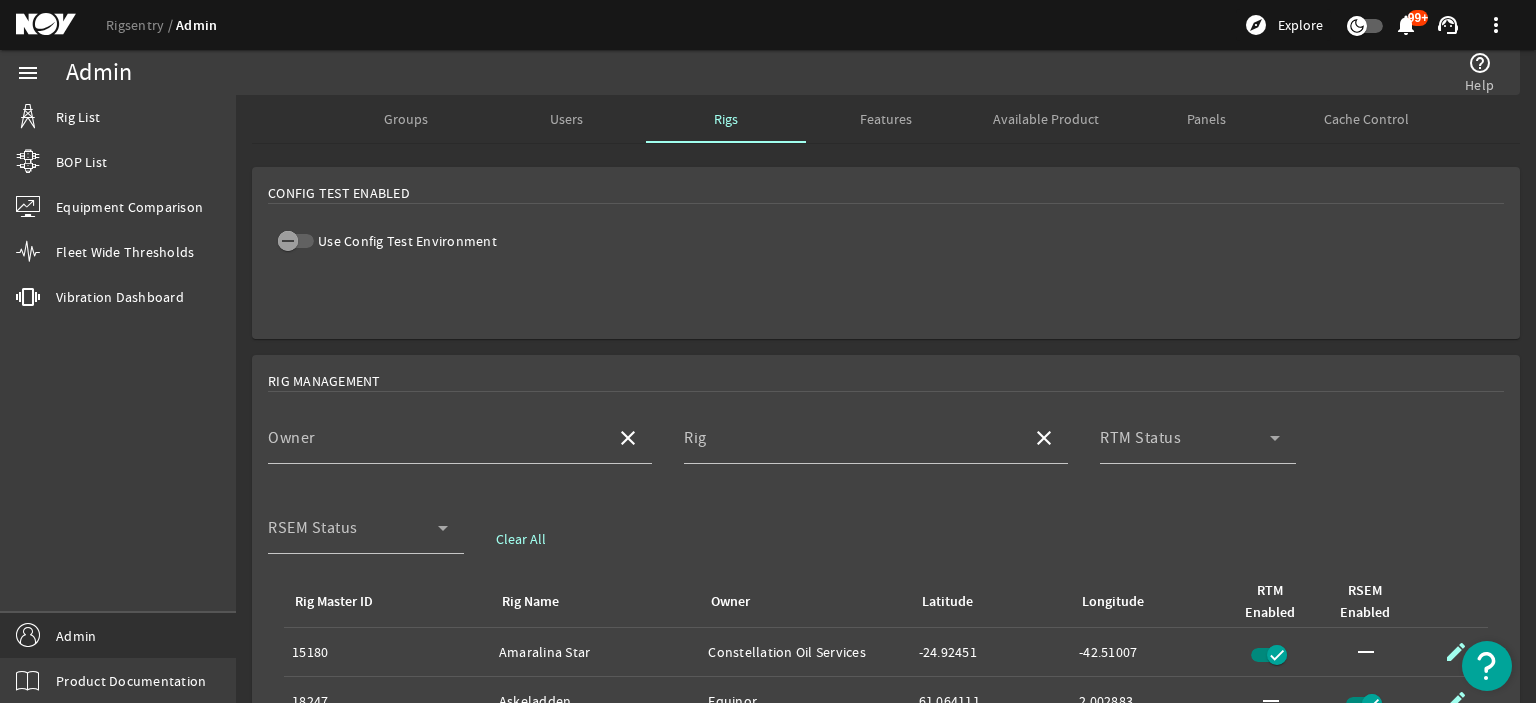 click on "Cache Control" at bounding box center (1366, 119) 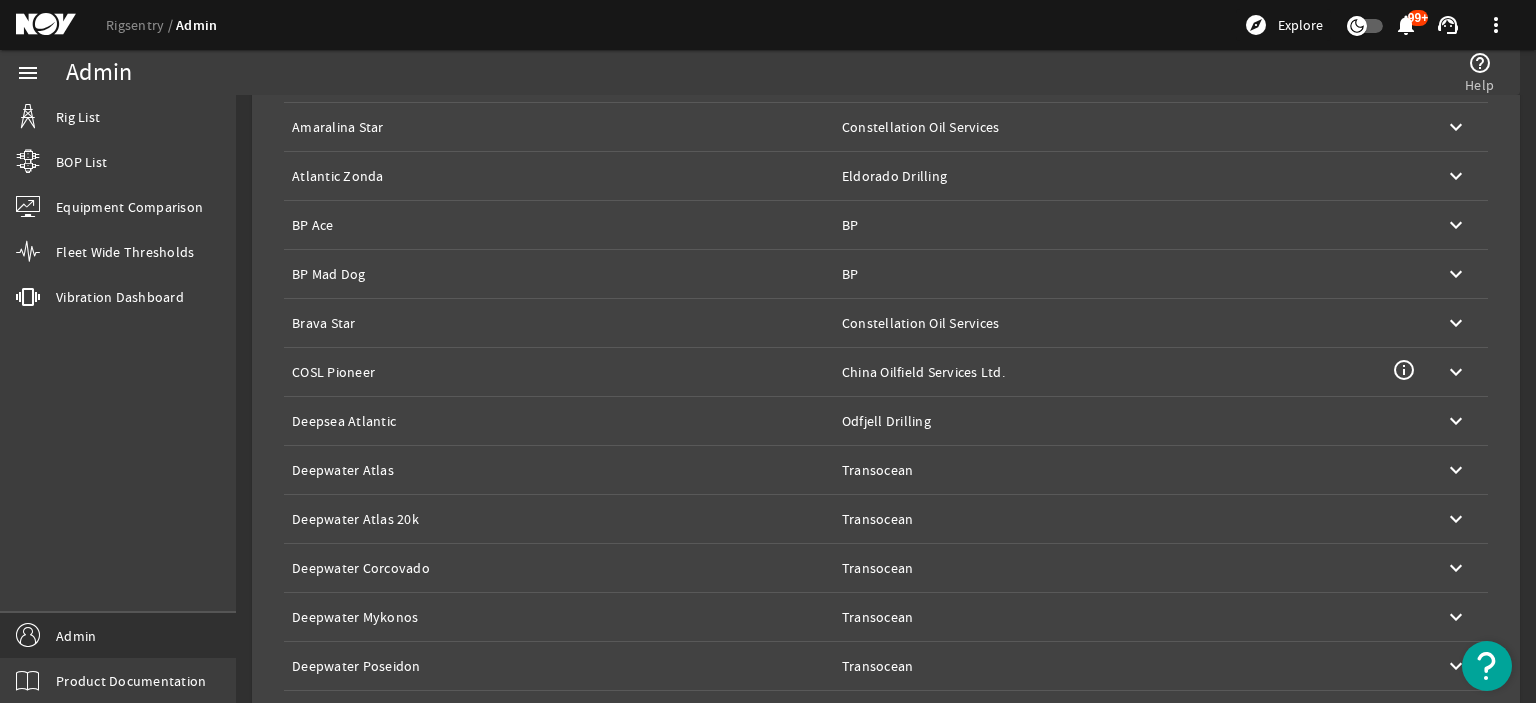 scroll, scrollTop: 511, scrollLeft: 0, axis: vertical 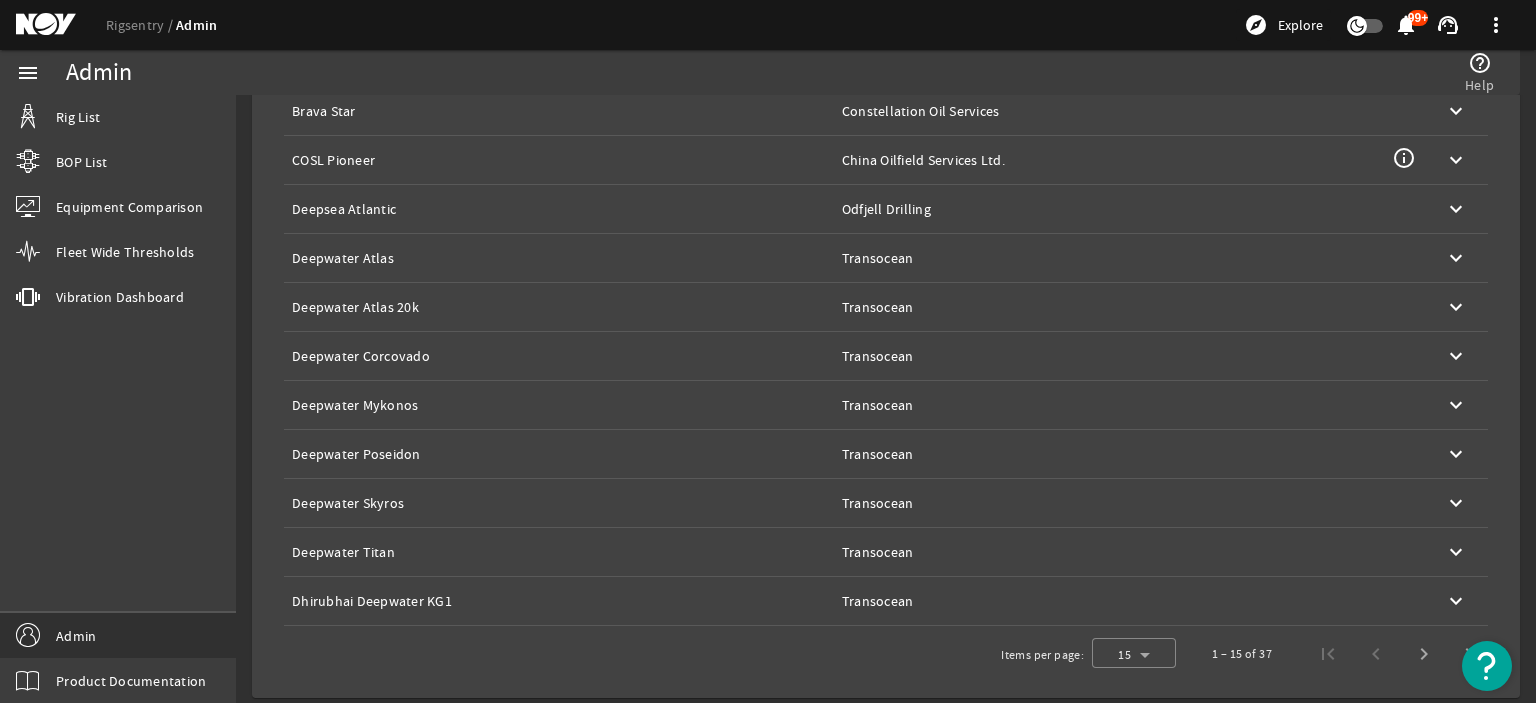 click on "Owner:   Odfjell Drilling" 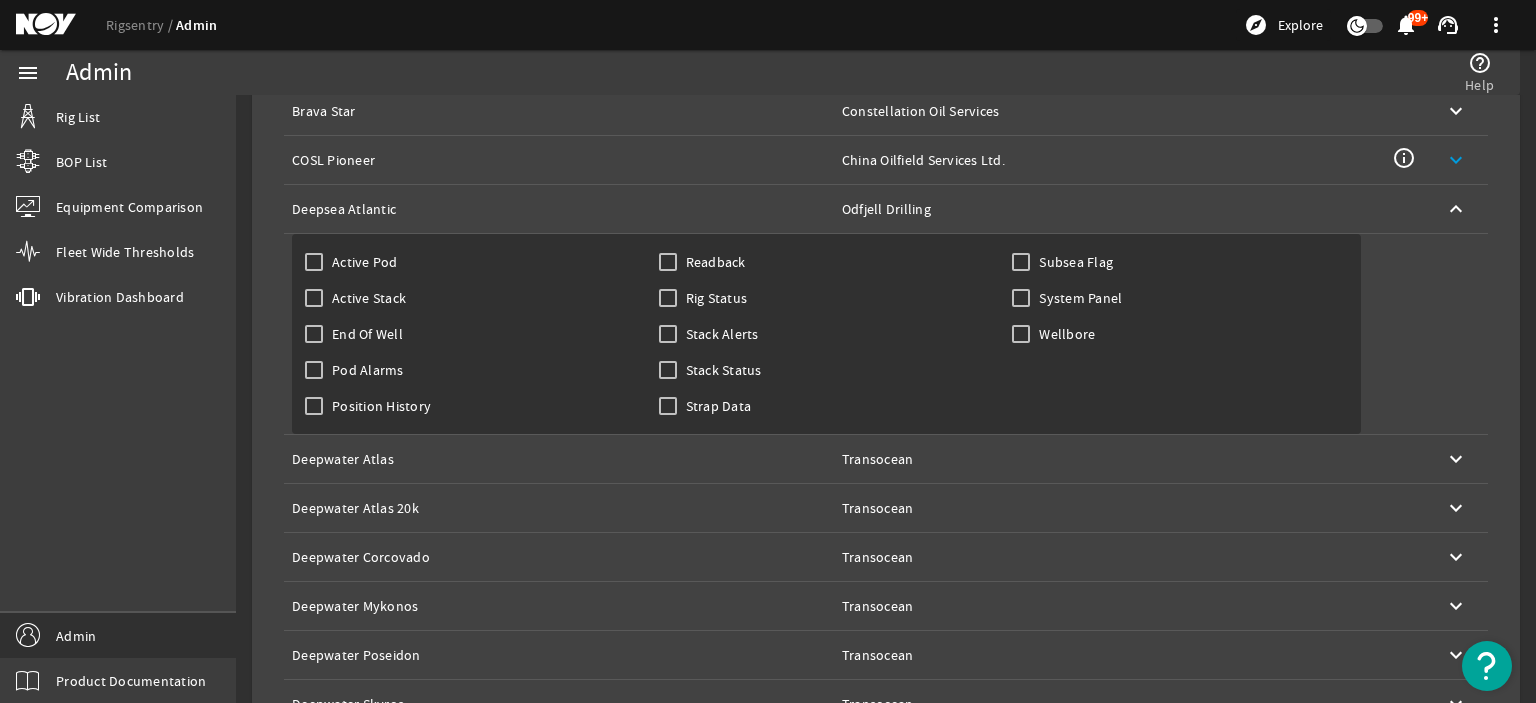 click 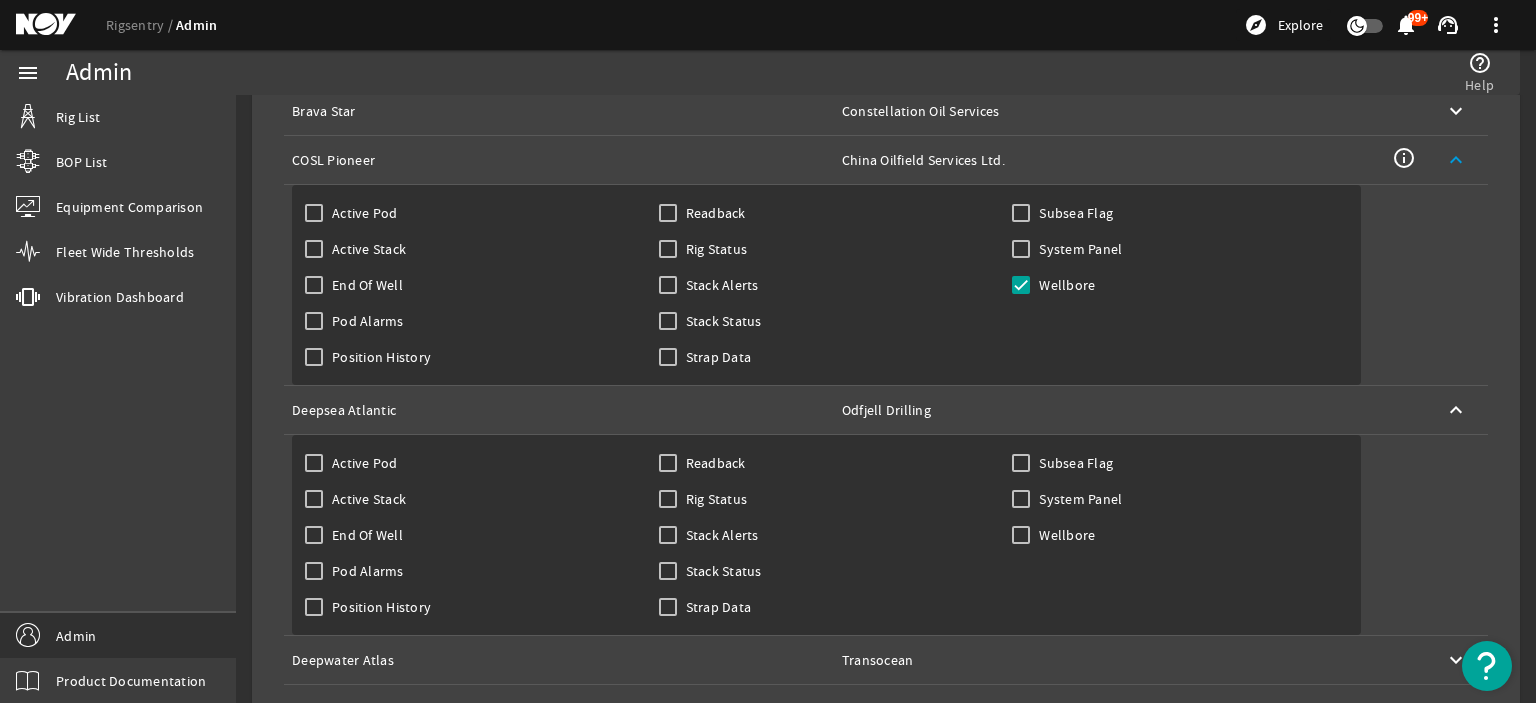 click 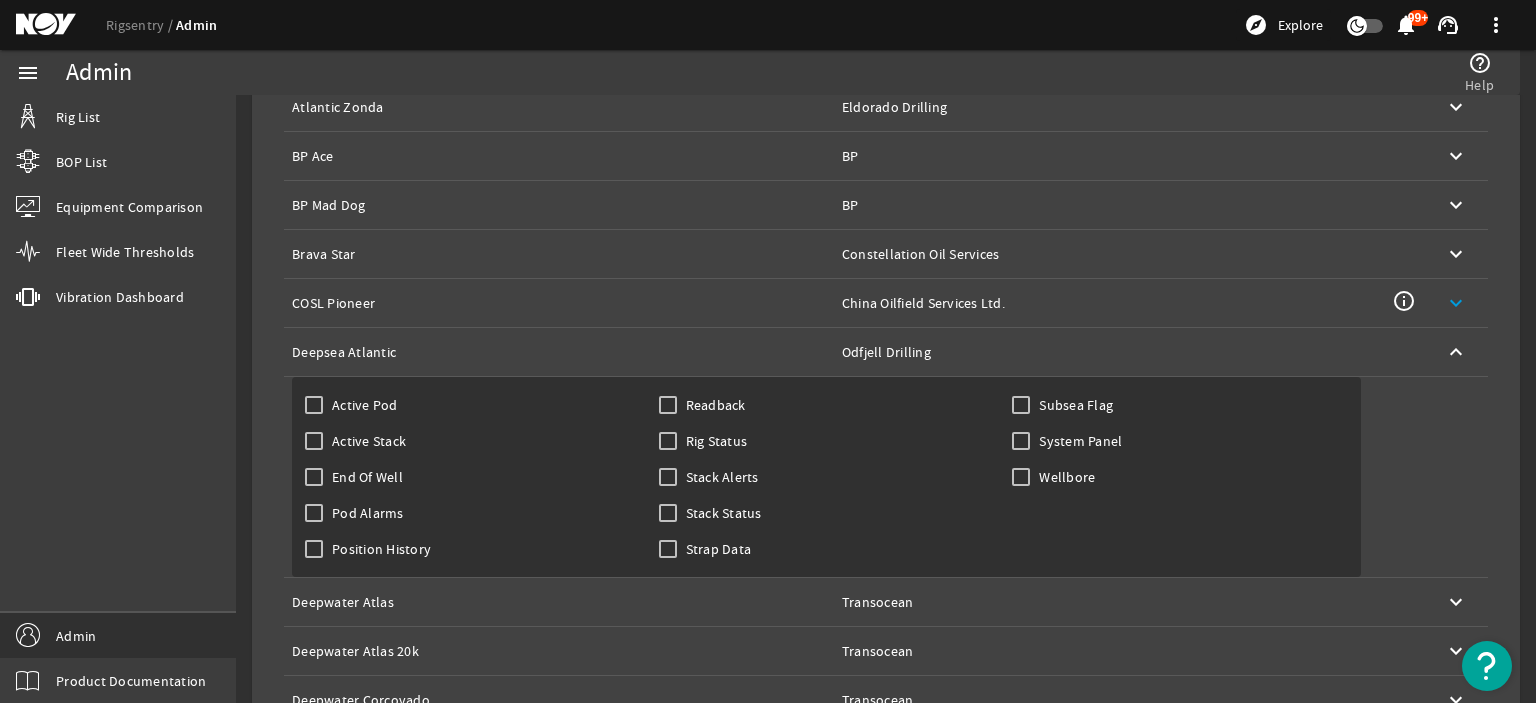 scroll, scrollTop: 389, scrollLeft: 0, axis: vertical 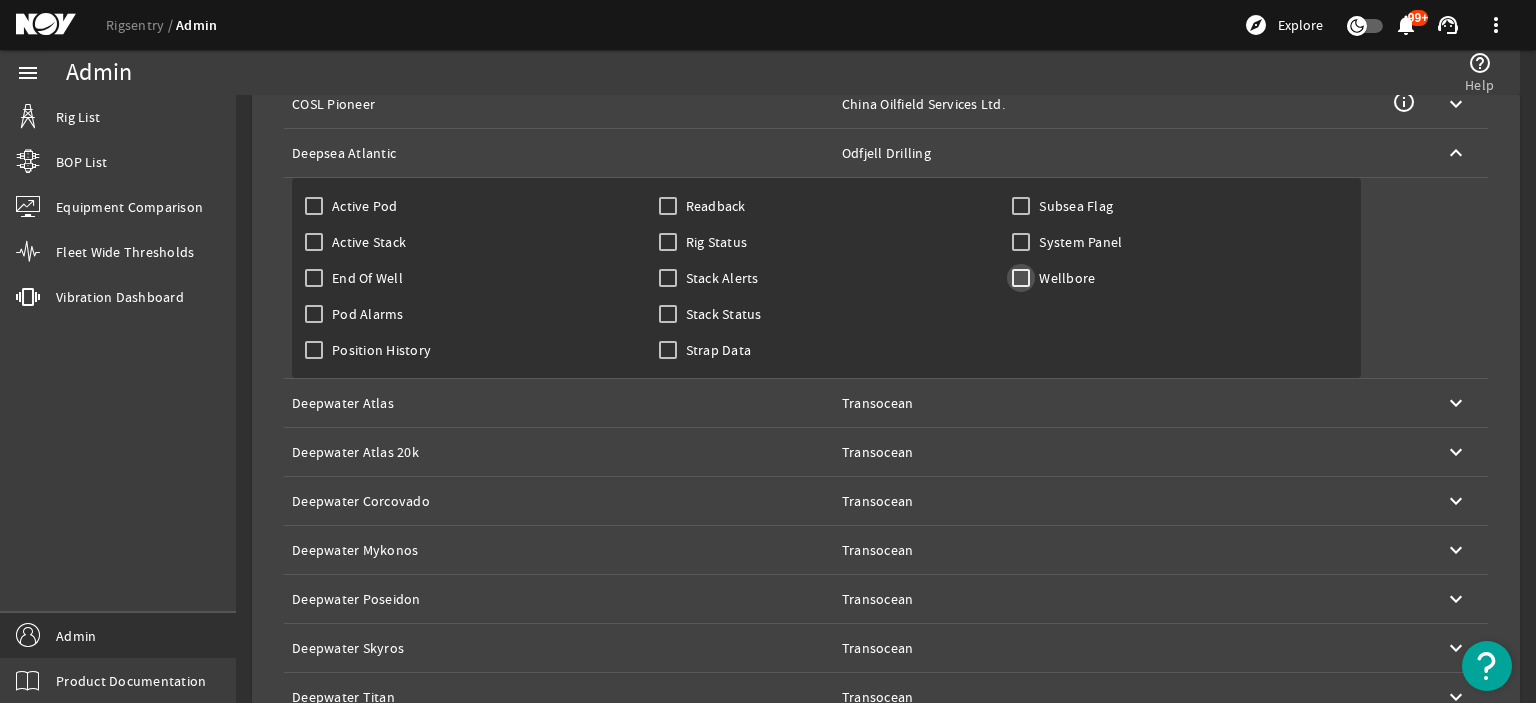 click on "Wellbore" at bounding box center [1021, 278] 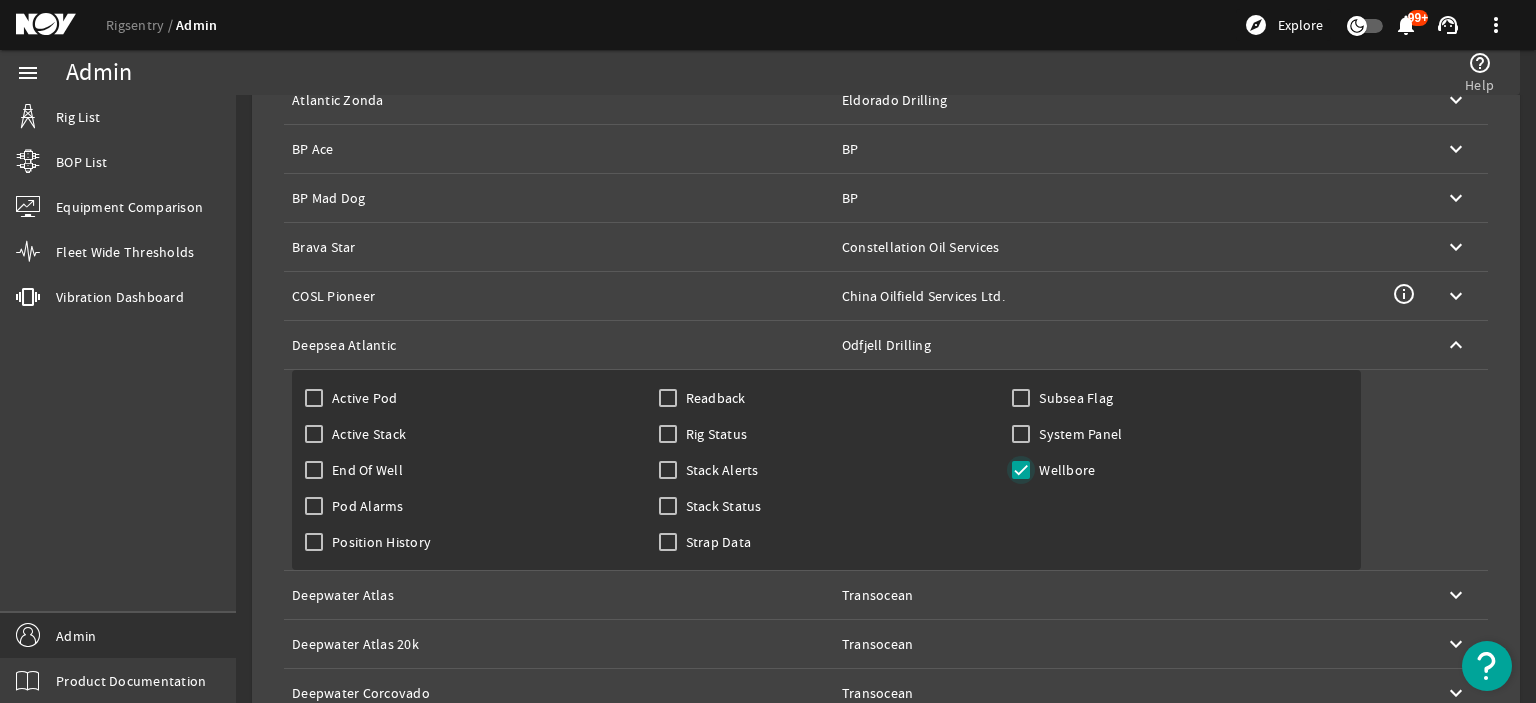 scroll, scrollTop: 382, scrollLeft: 0, axis: vertical 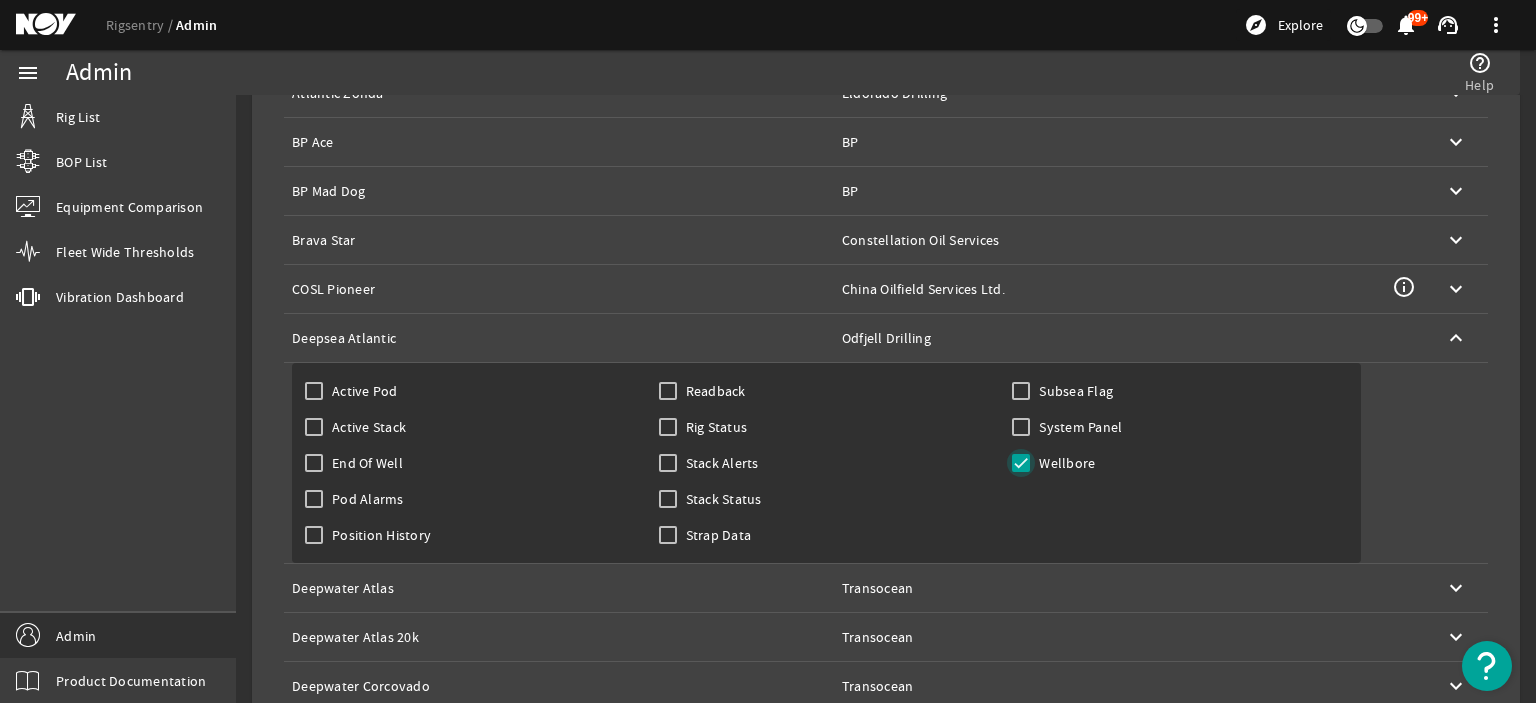 click on "Wellbore" at bounding box center (1021, 463) 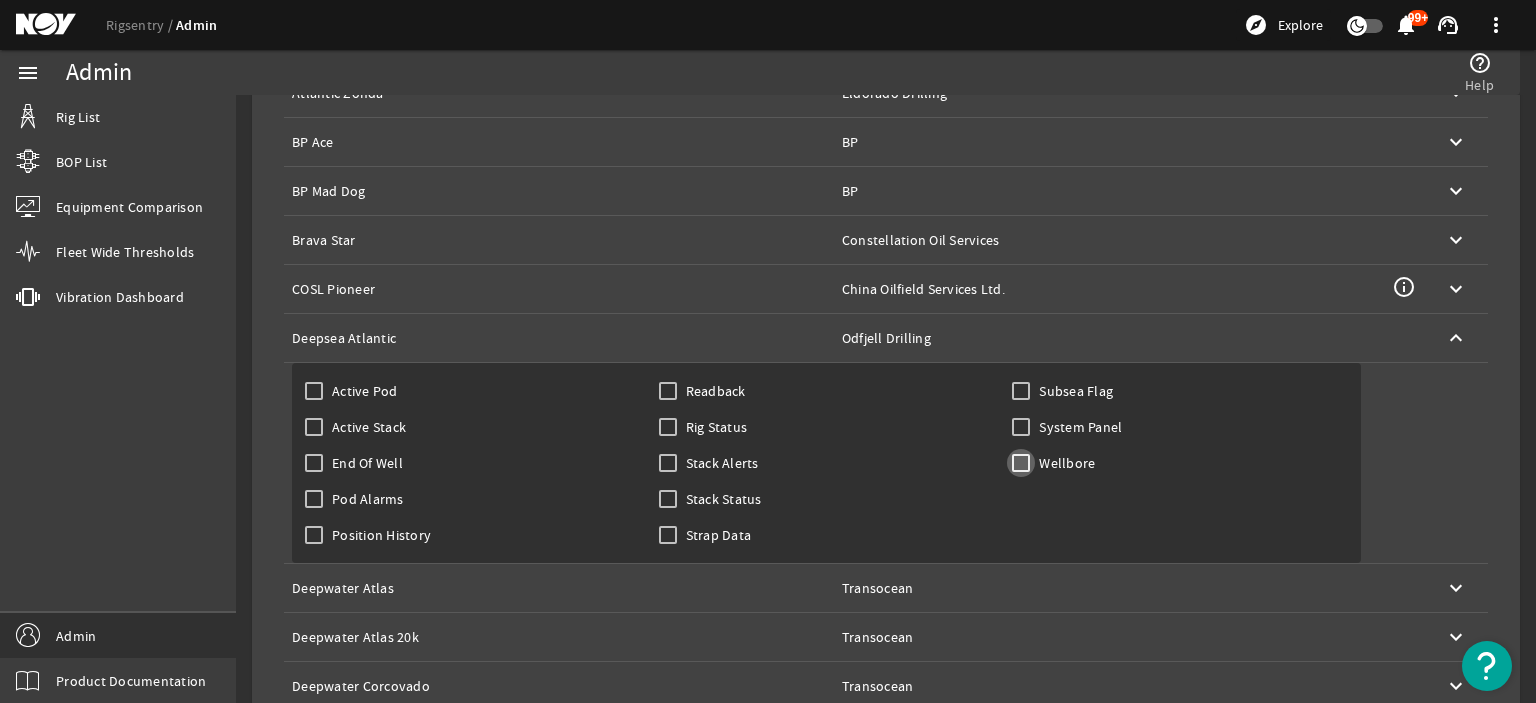 checkbox on "false" 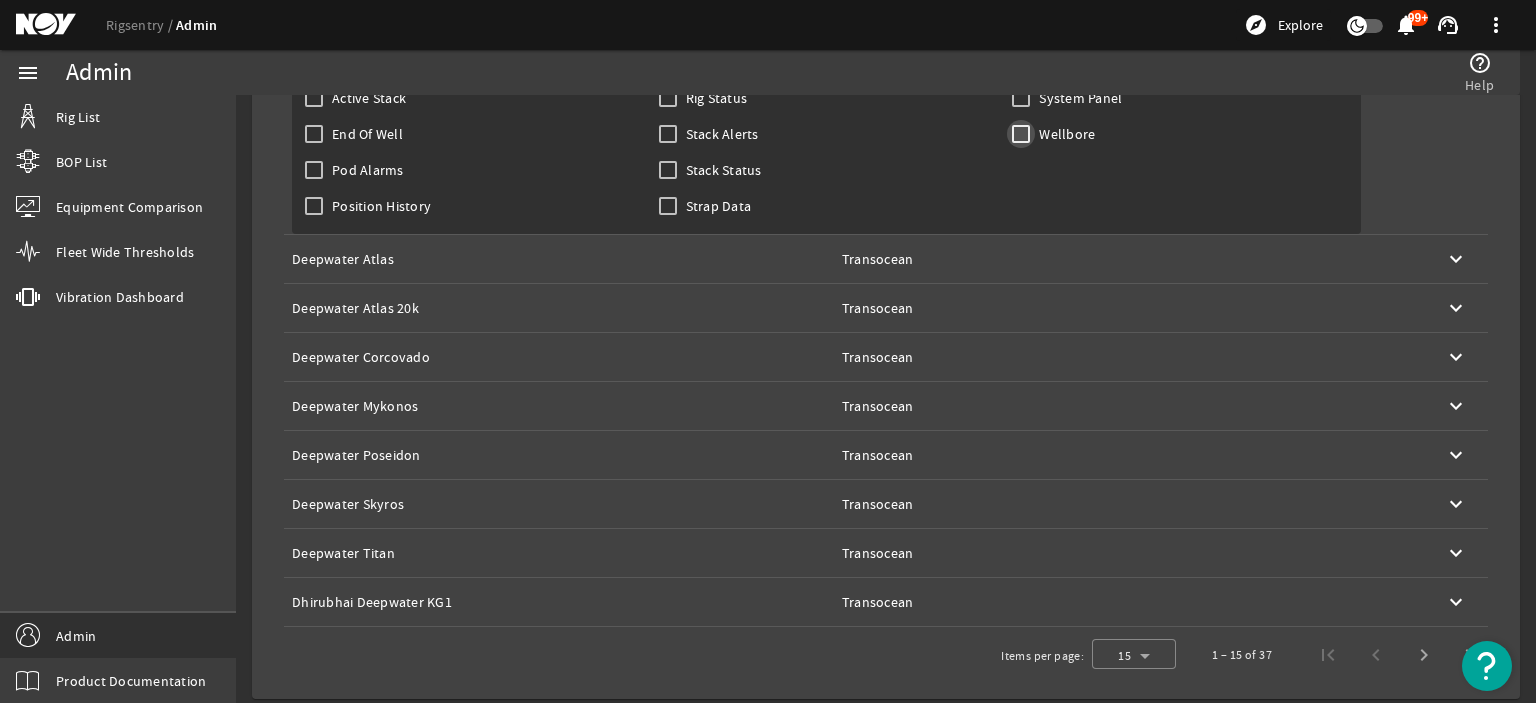 scroll, scrollTop: 0, scrollLeft: 0, axis: both 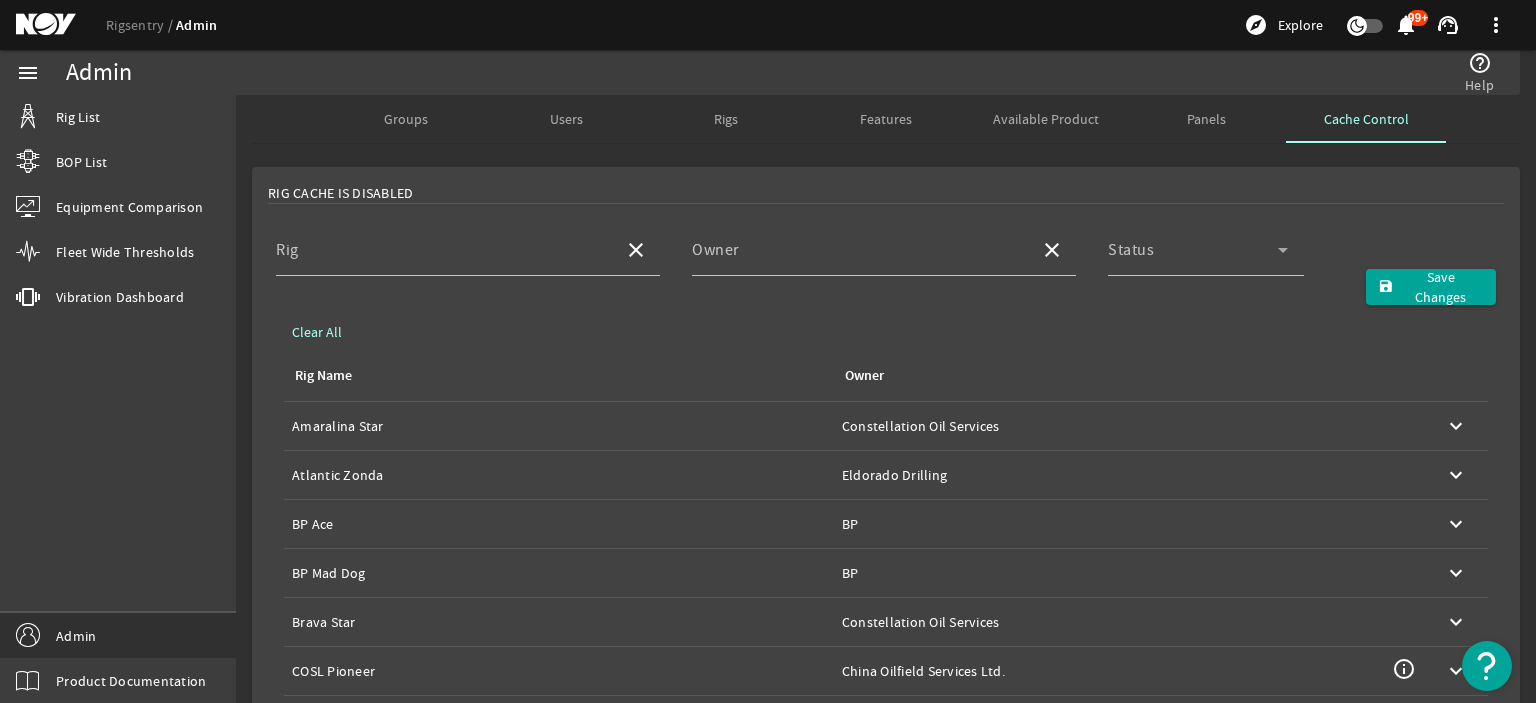 click on "help_outline Help" 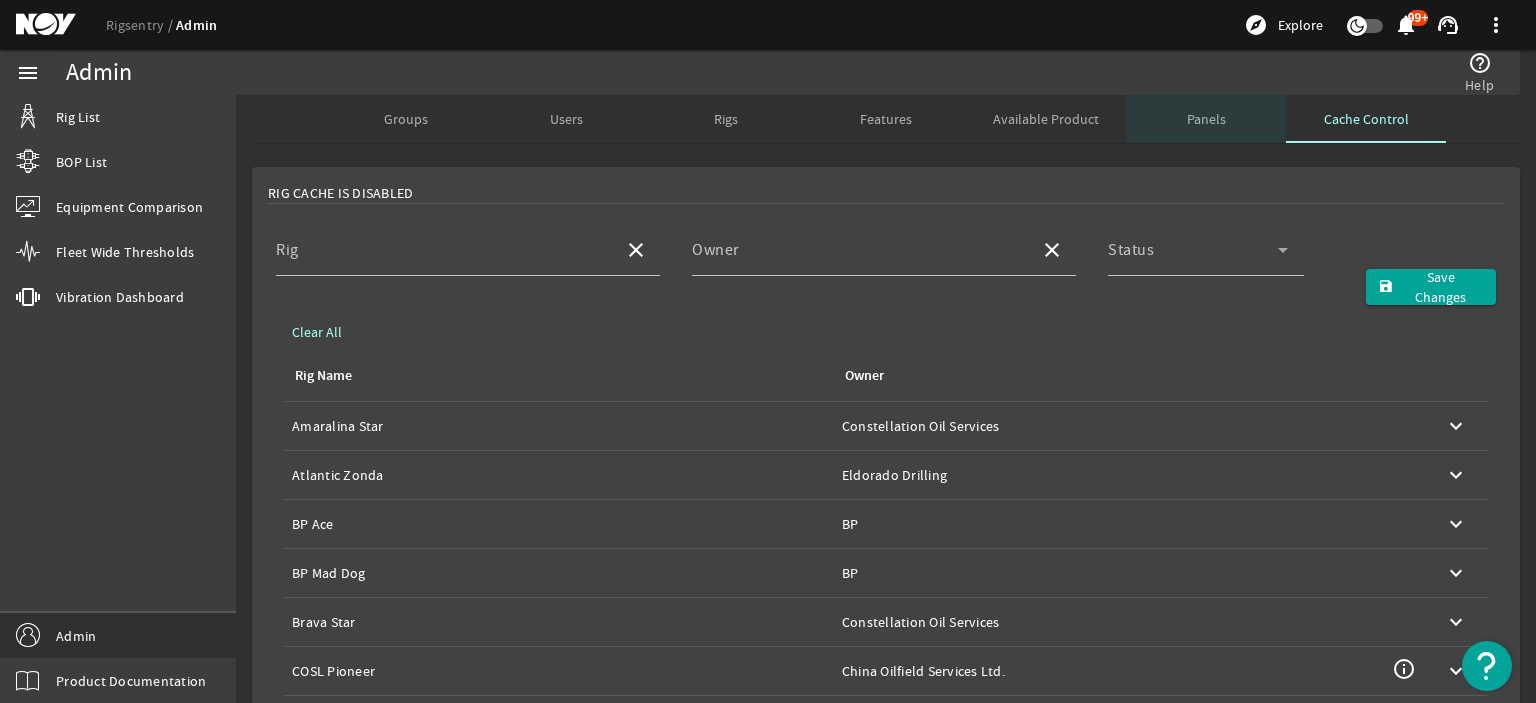 click on "Panels" at bounding box center [1206, 119] 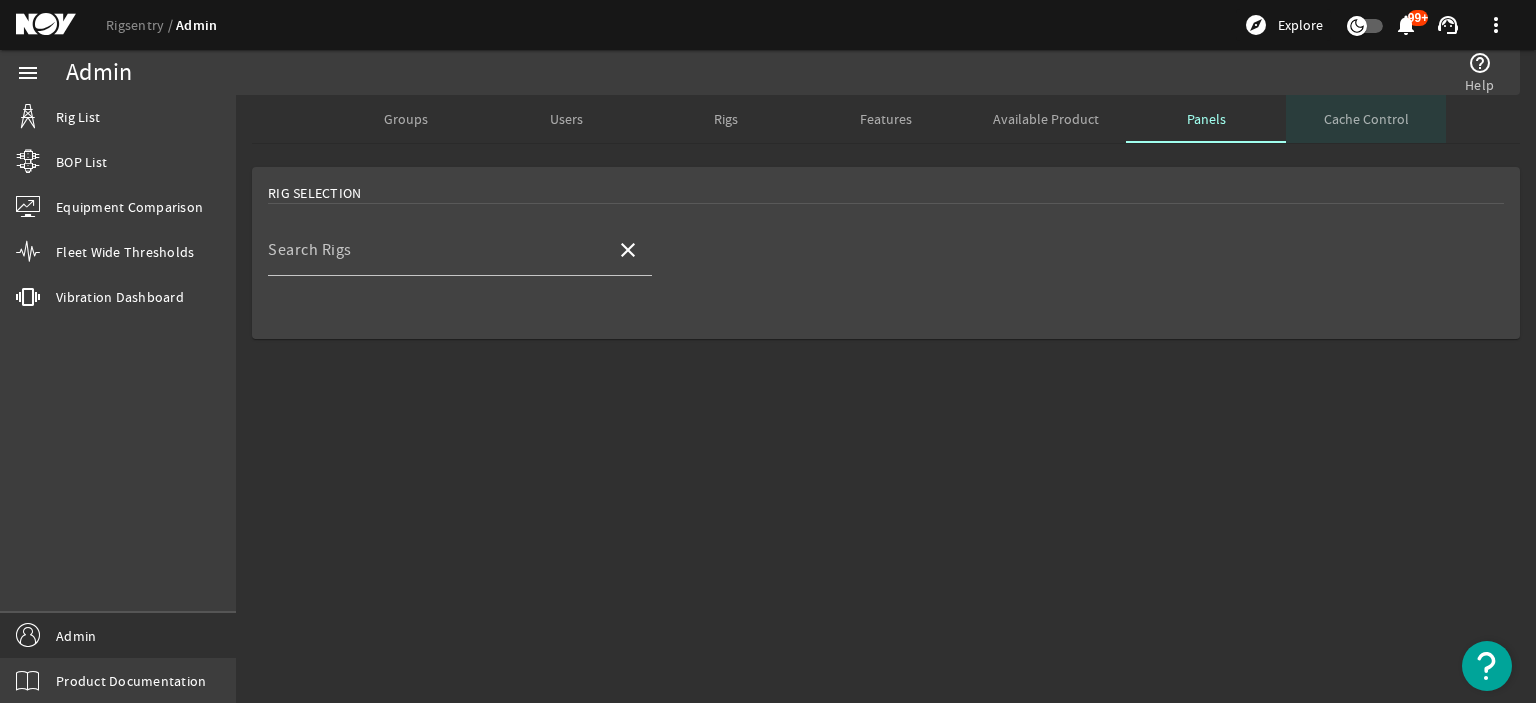 click on "Cache Control" at bounding box center (1366, 119) 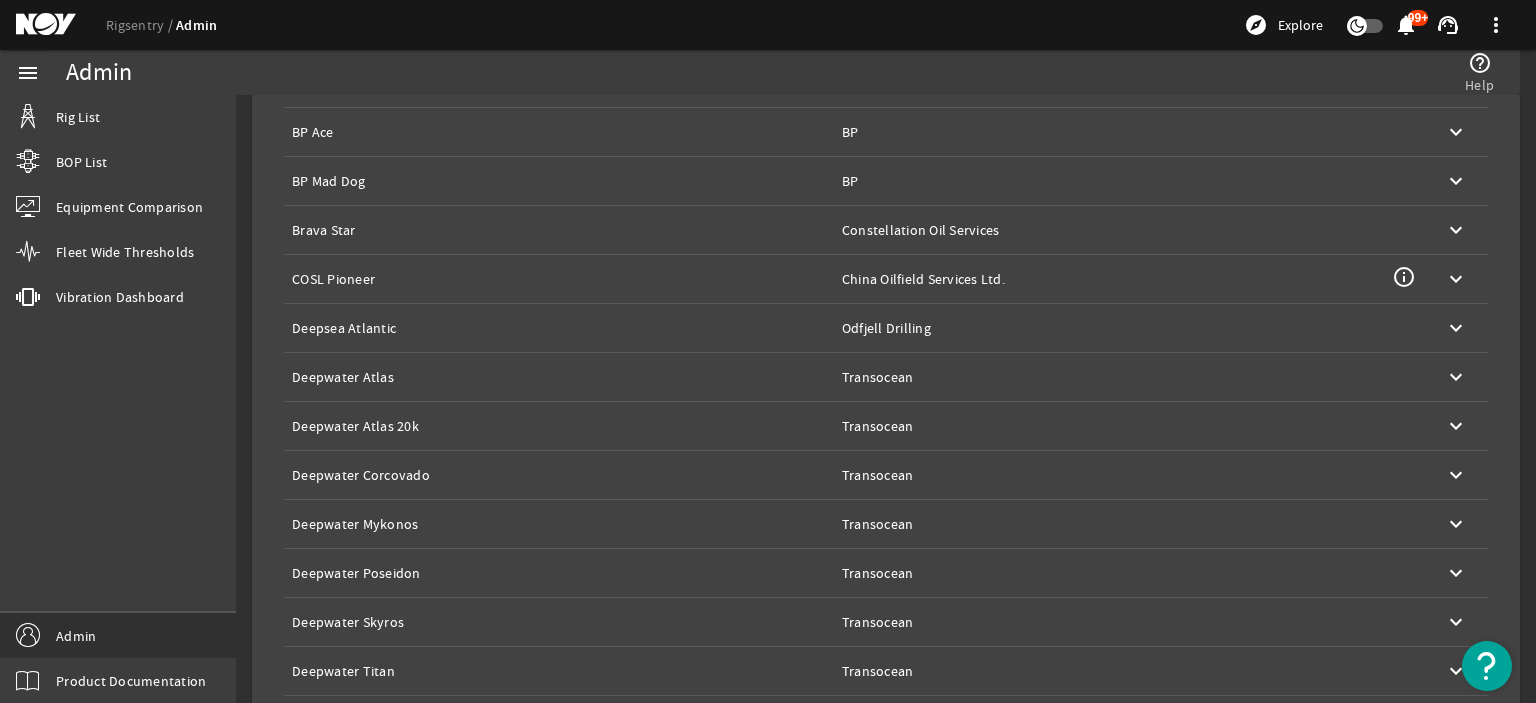 scroll, scrollTop: 388, scrollLeft: 0, axis: vertical 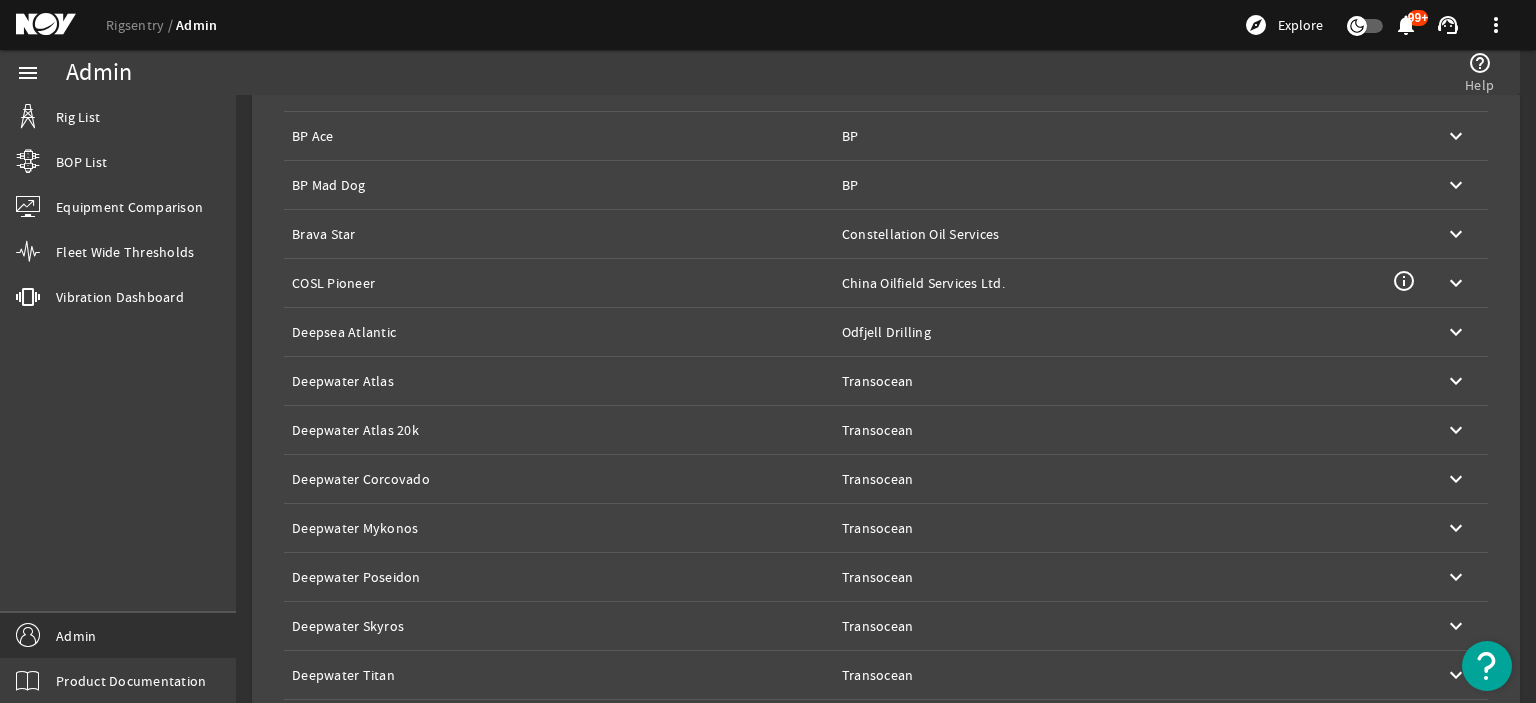 click on "Owner:   Transocean" 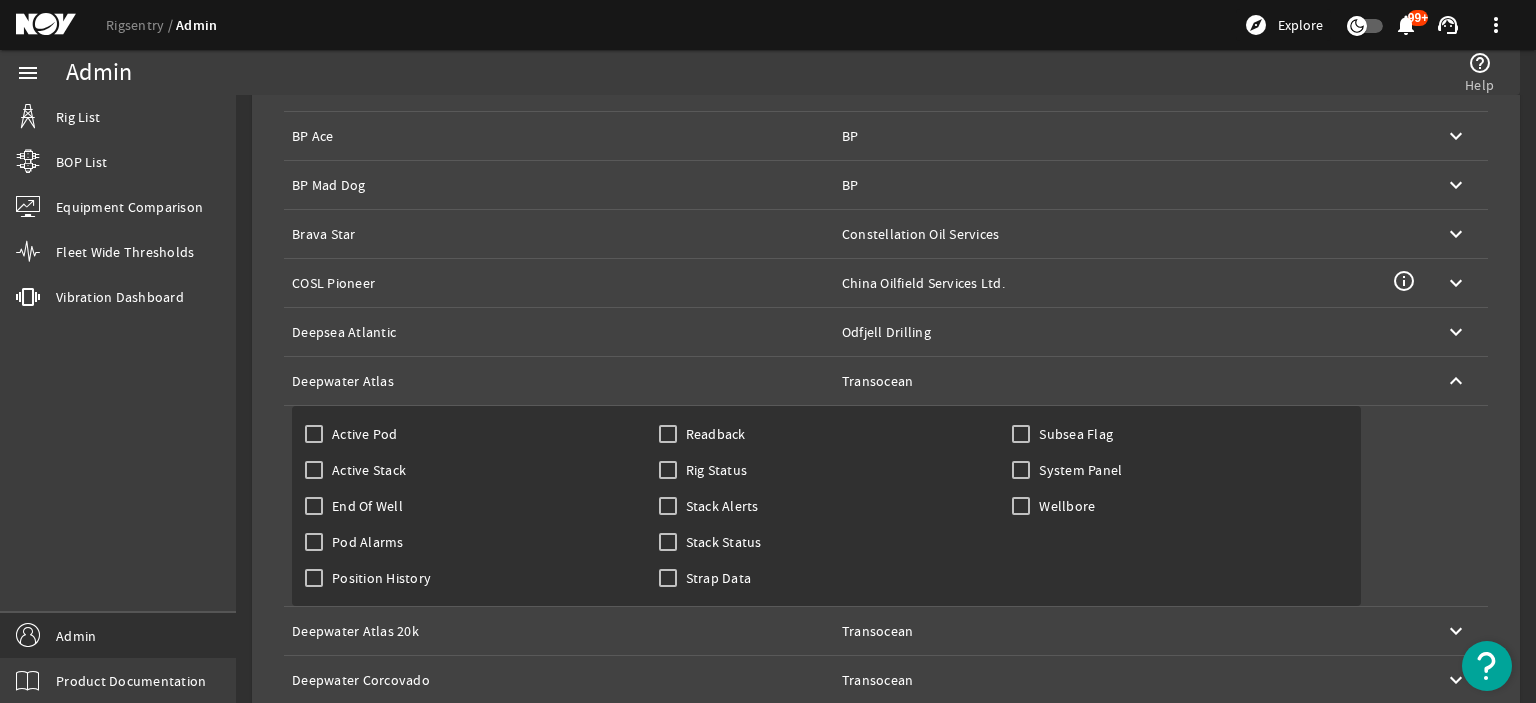 click on "Owner:   Transocean" 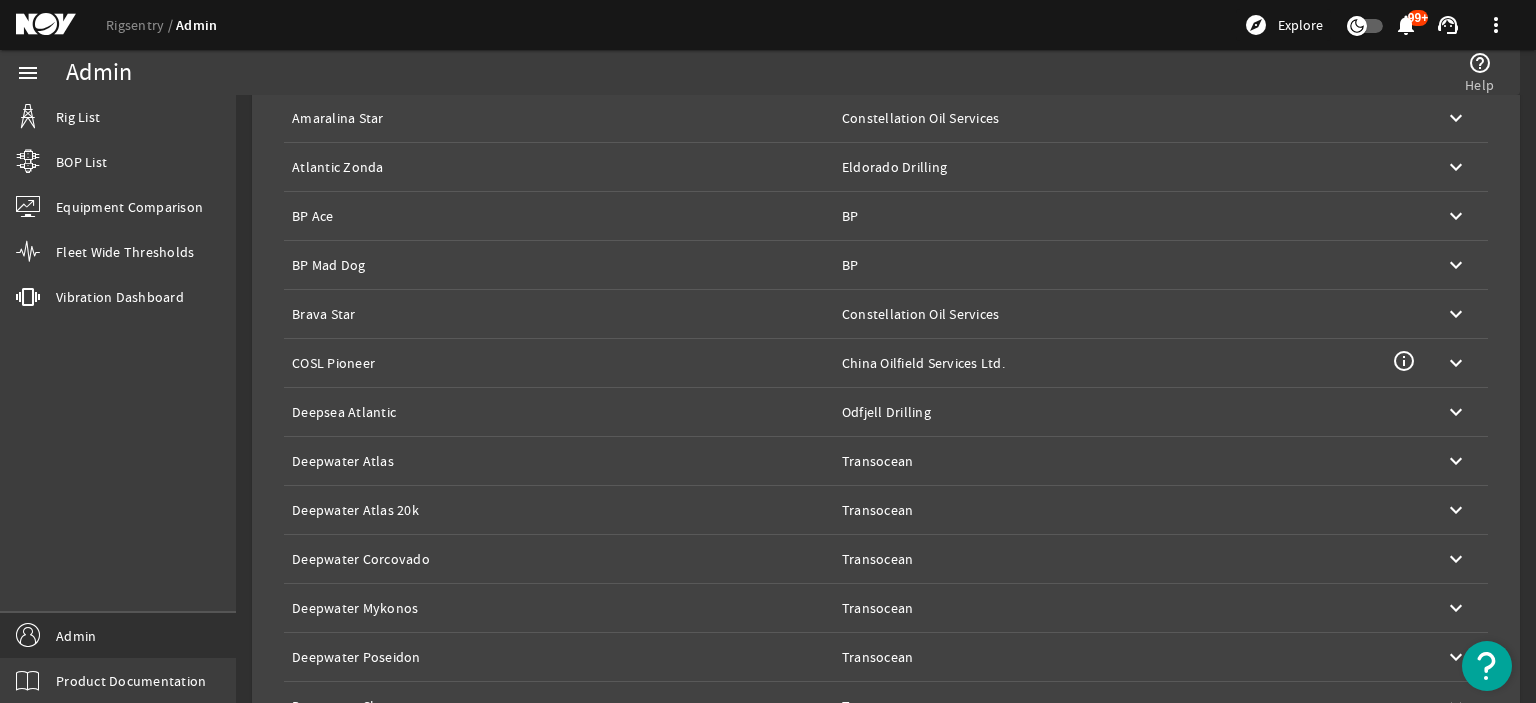 scroll, scrollTop: 305, scrollLeft: 0, axis: vertical 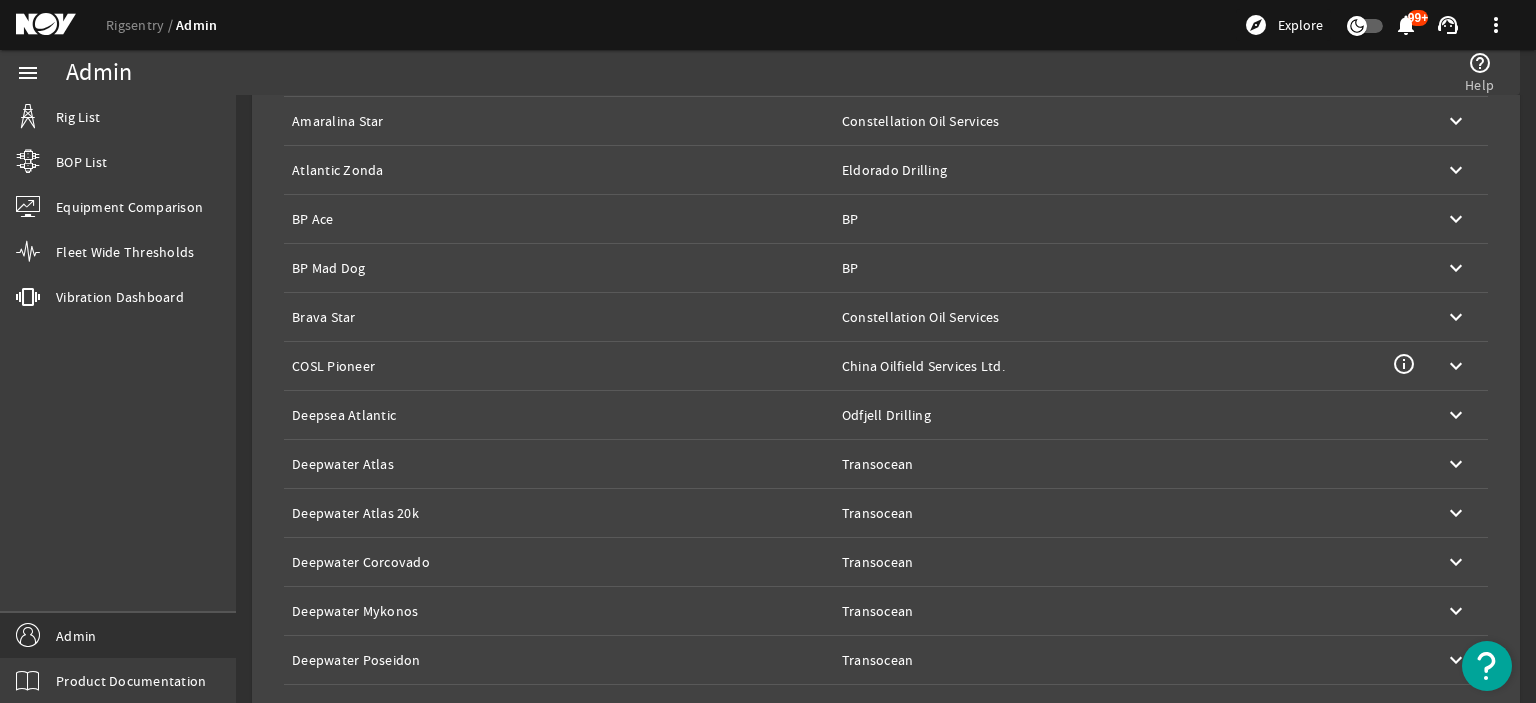 click on "Owner:   Odfjell Drilling" 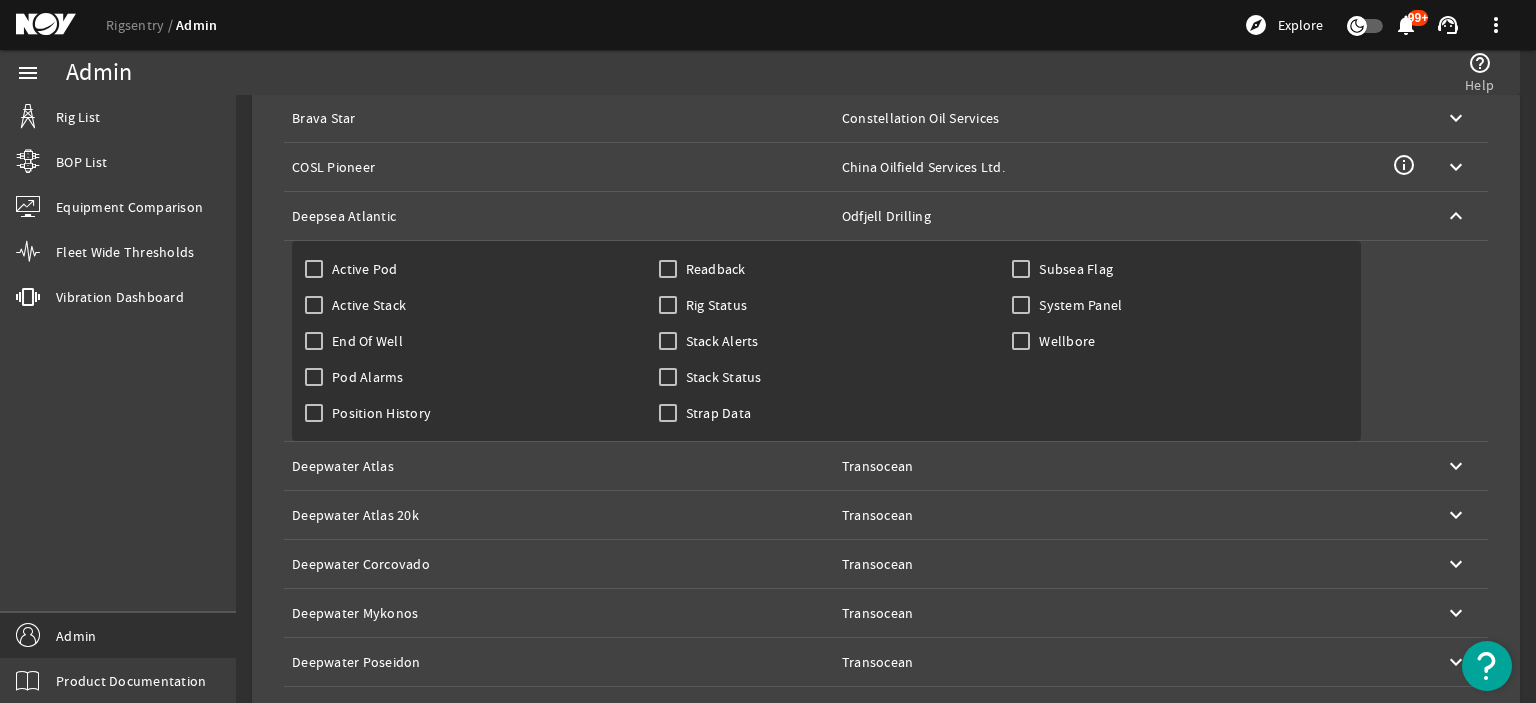 scroll, scrollTop: 506, scrollLeft: 0, axis: vertical 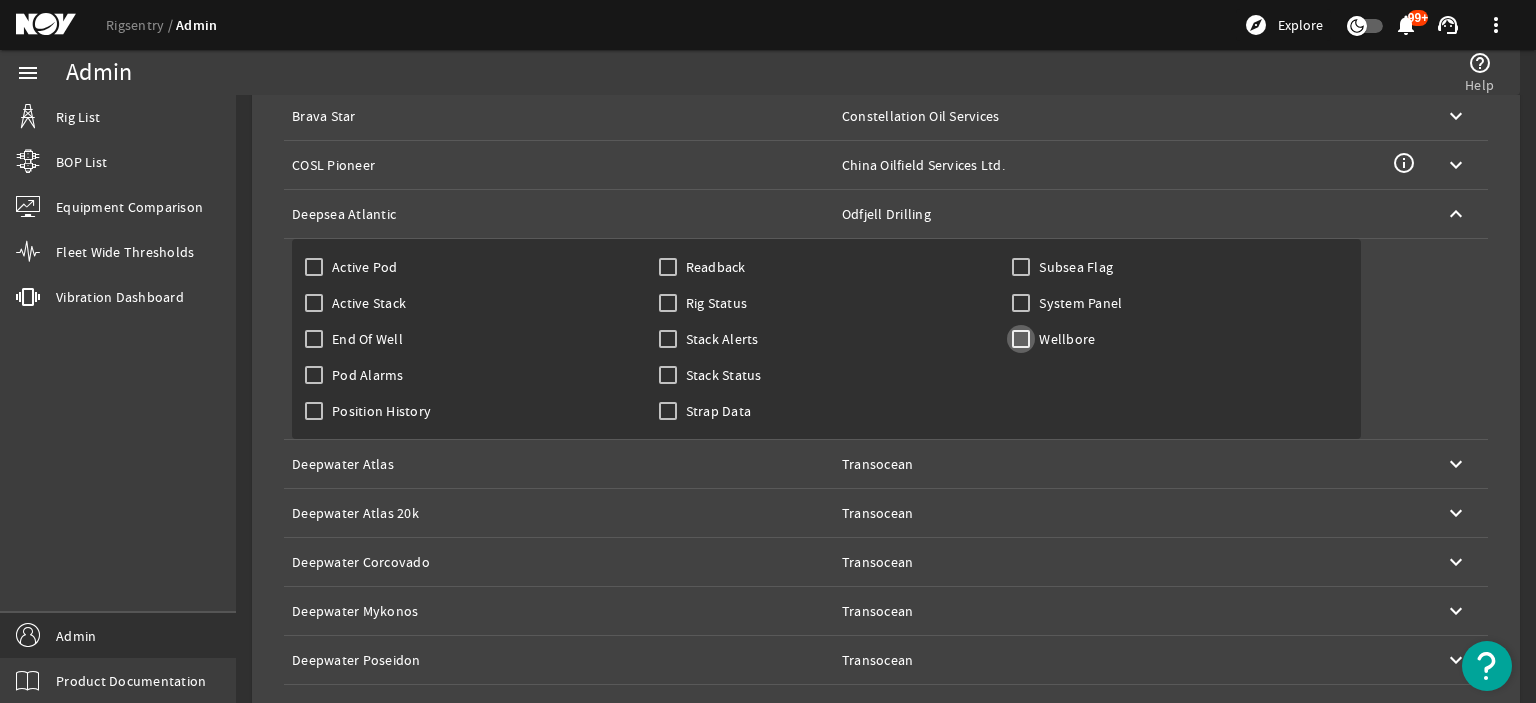 click on "Wellbore" at bounding box center [1021, 339] 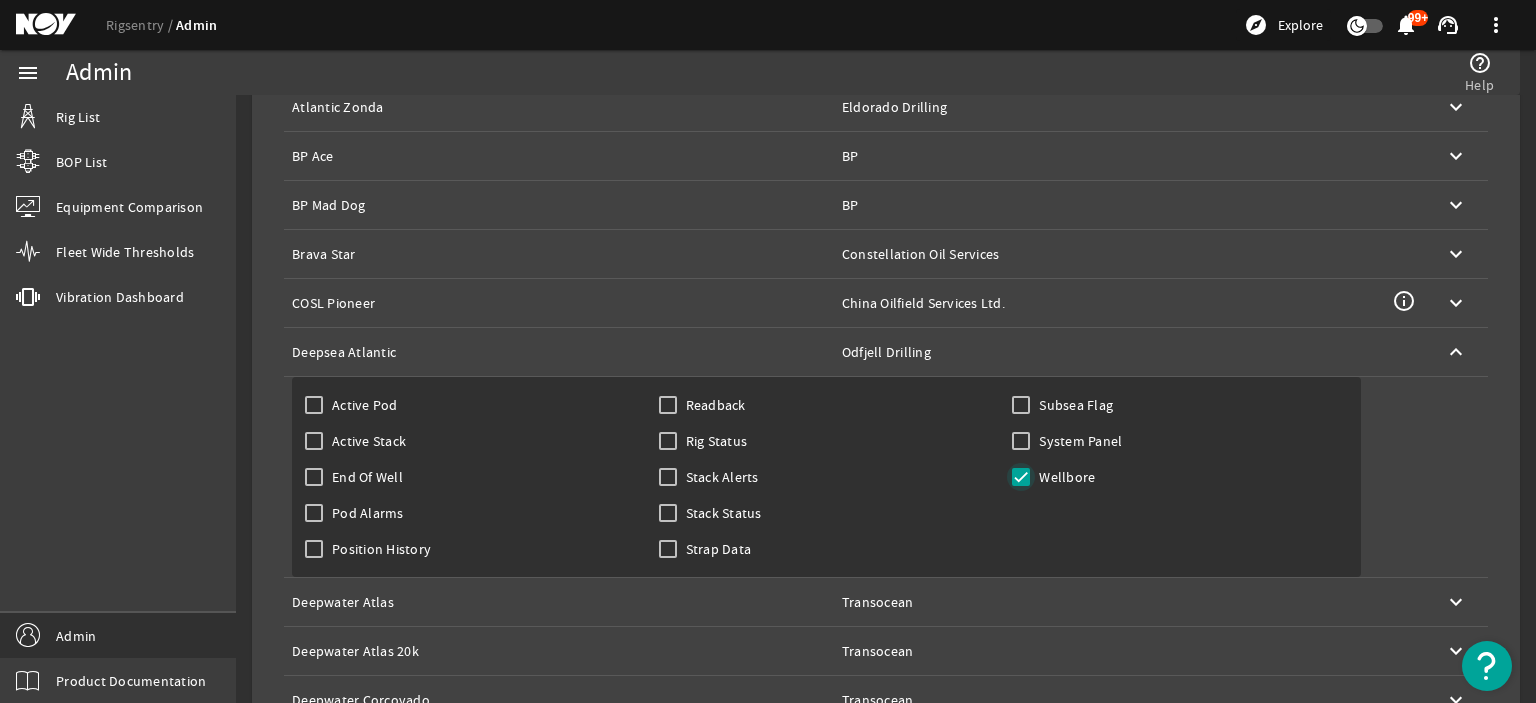 scroll, scrollTop: 368, scrollLeft: 0, axis: vertical 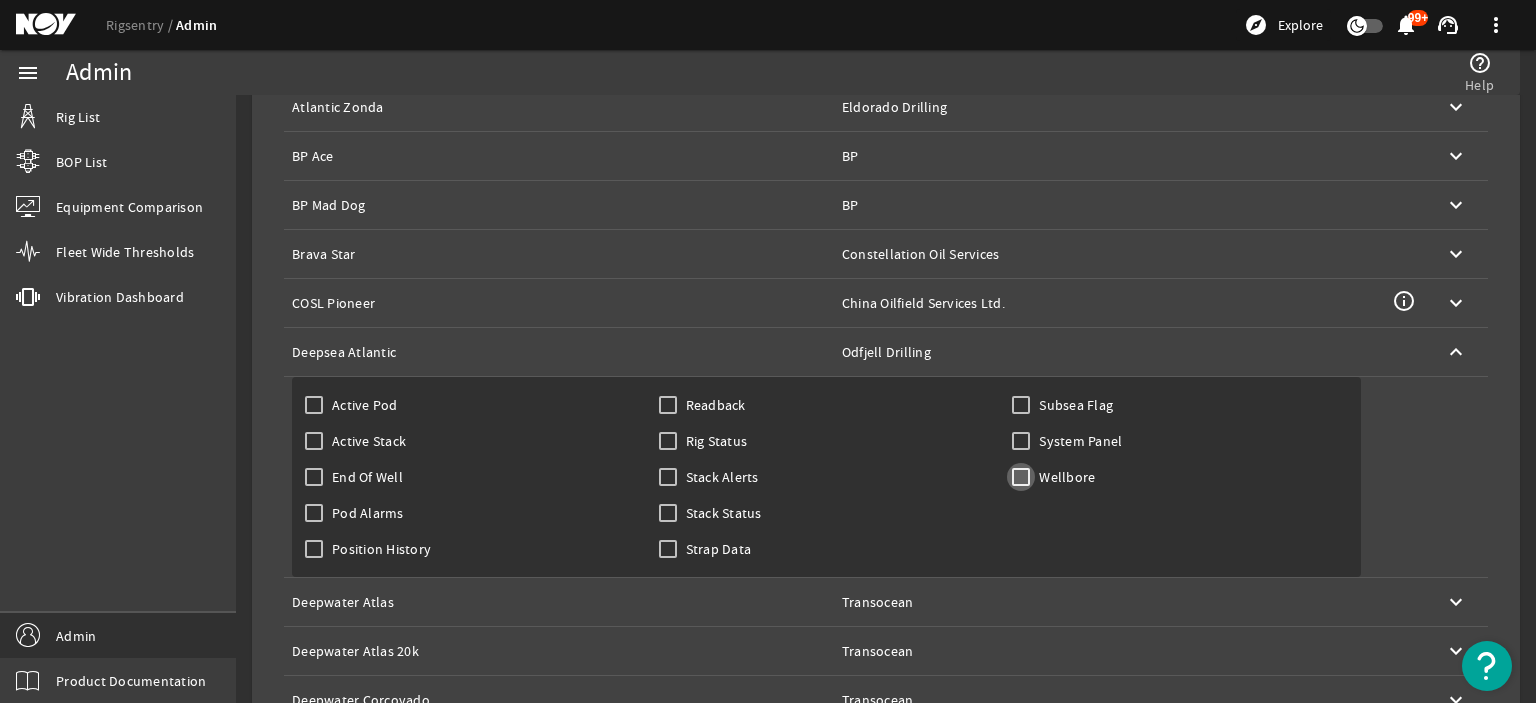 click on "Wellbore" at bounding box center (1021, 477) 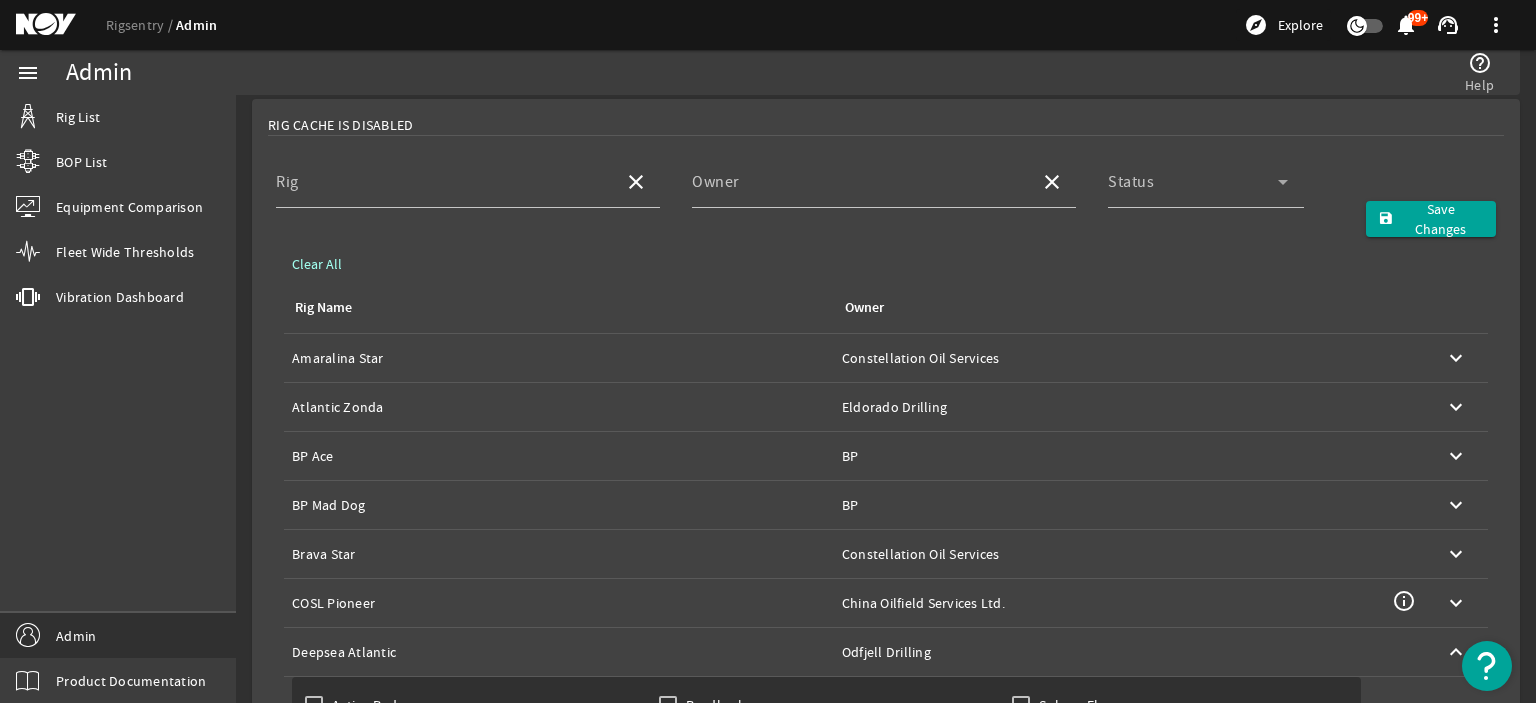 scroll, scrollTop: 0, scrollLeft: 0, axis: both 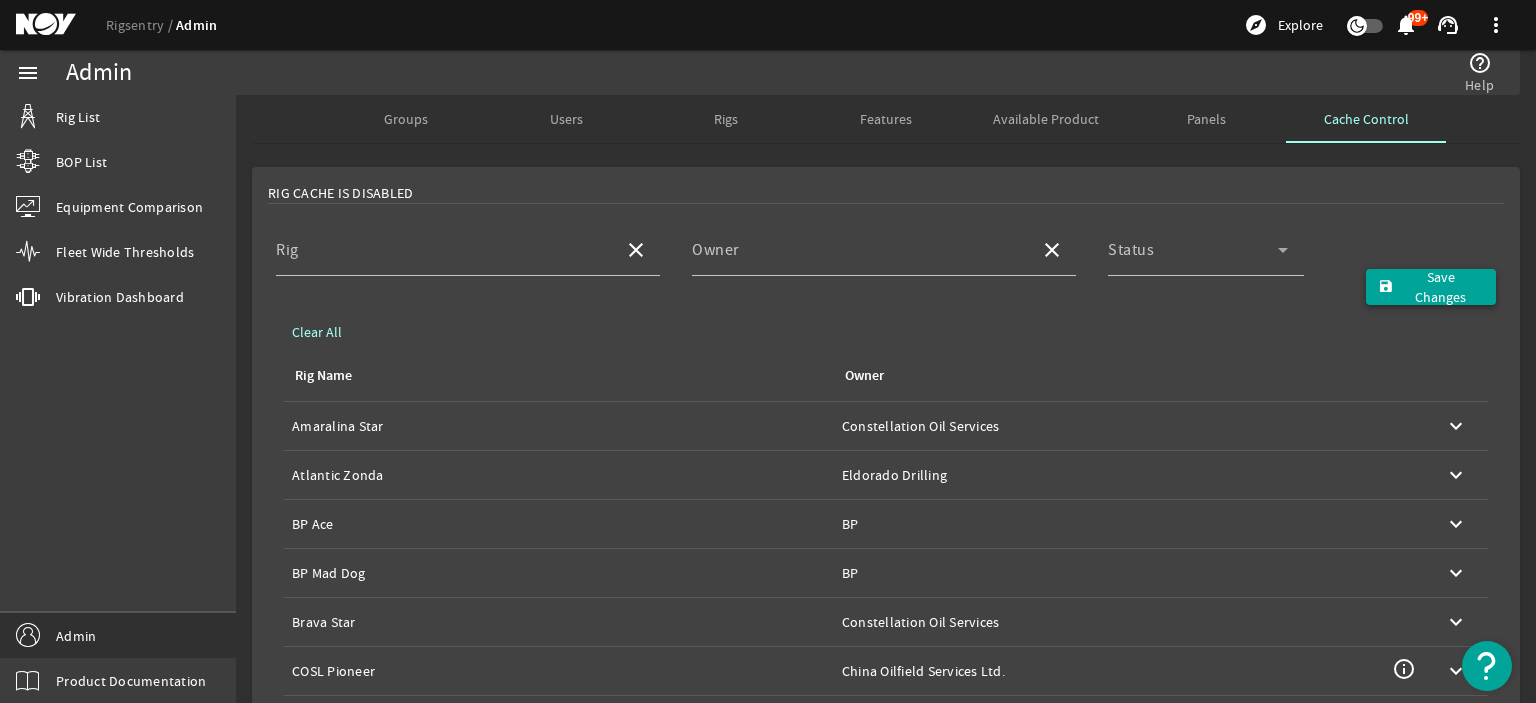 click on "Save Changes" 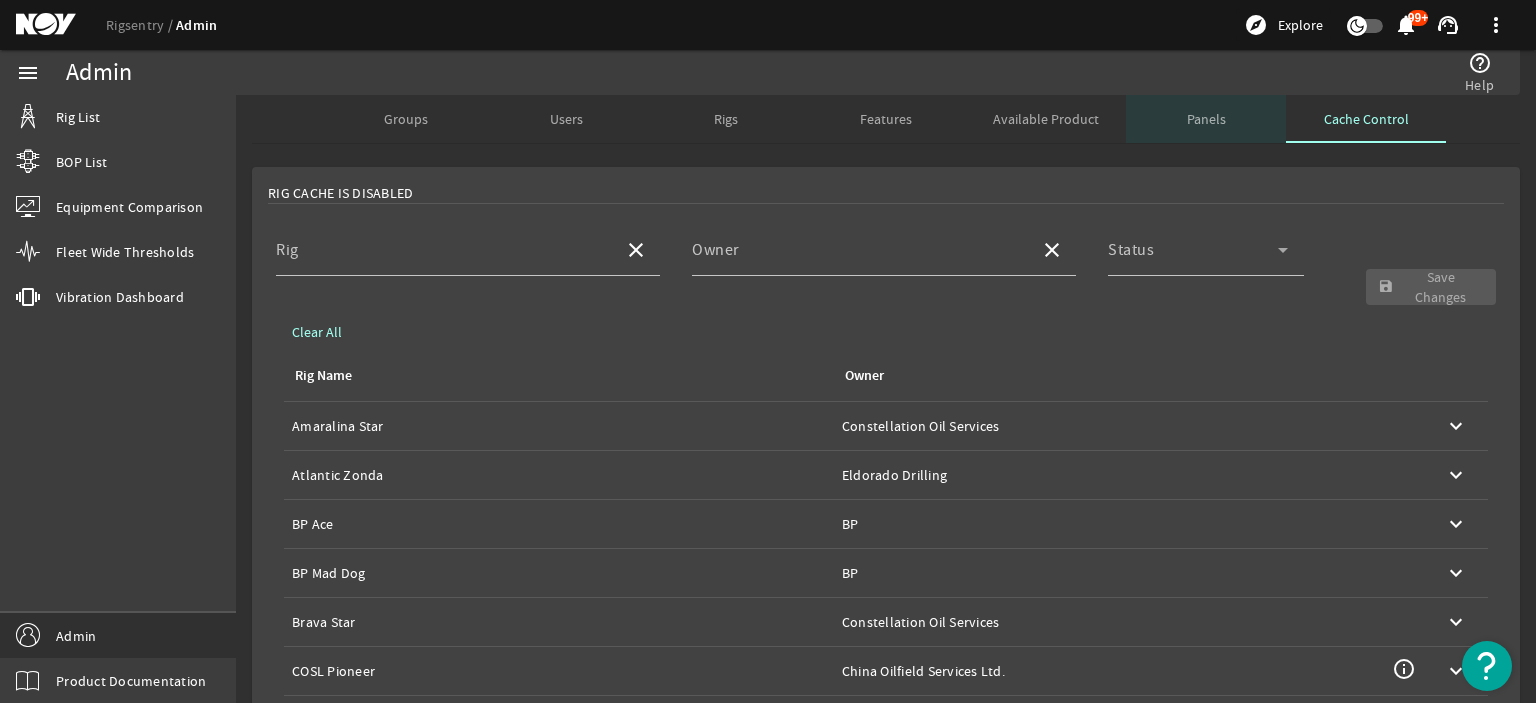 click on "Panels" at bounding box center [1206, 119] 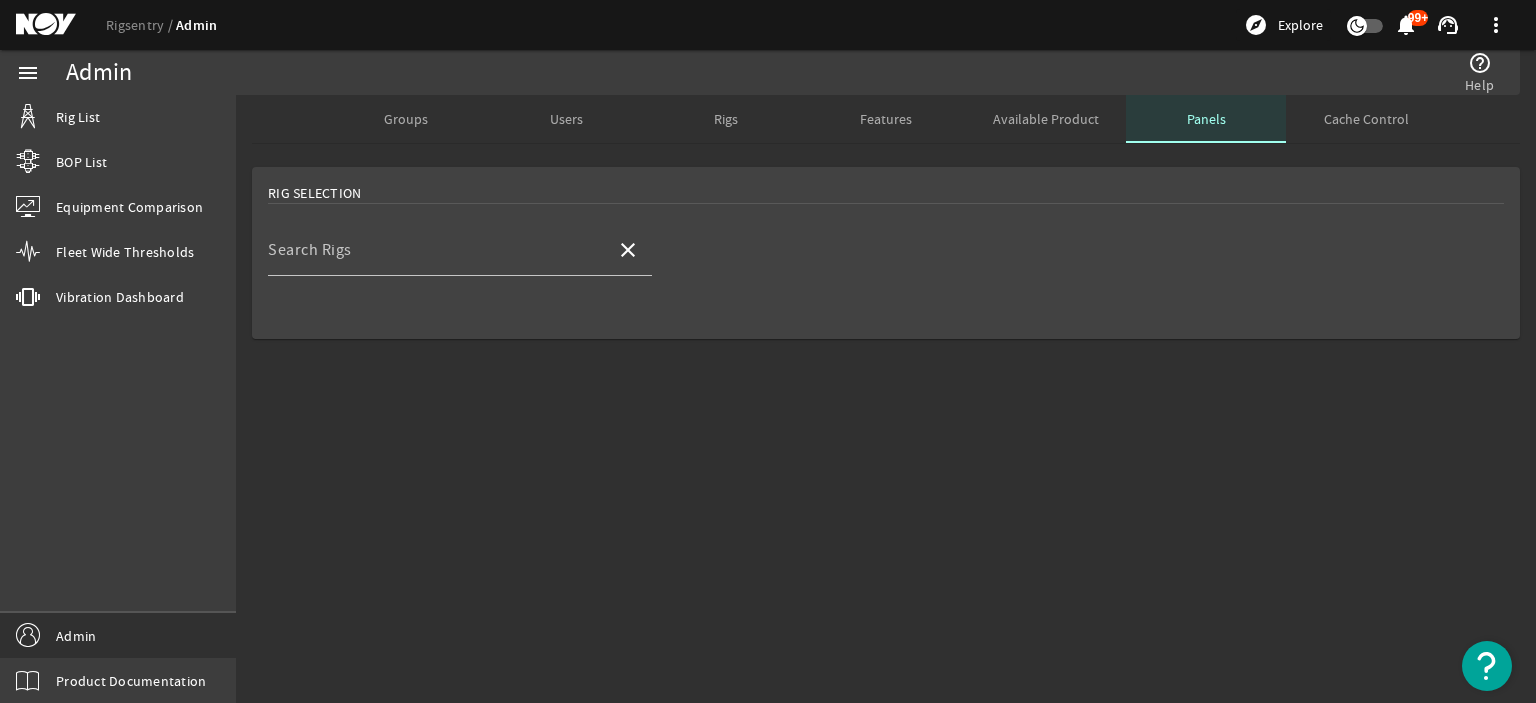 click on "Panels" at bounding box center [1206, 119] 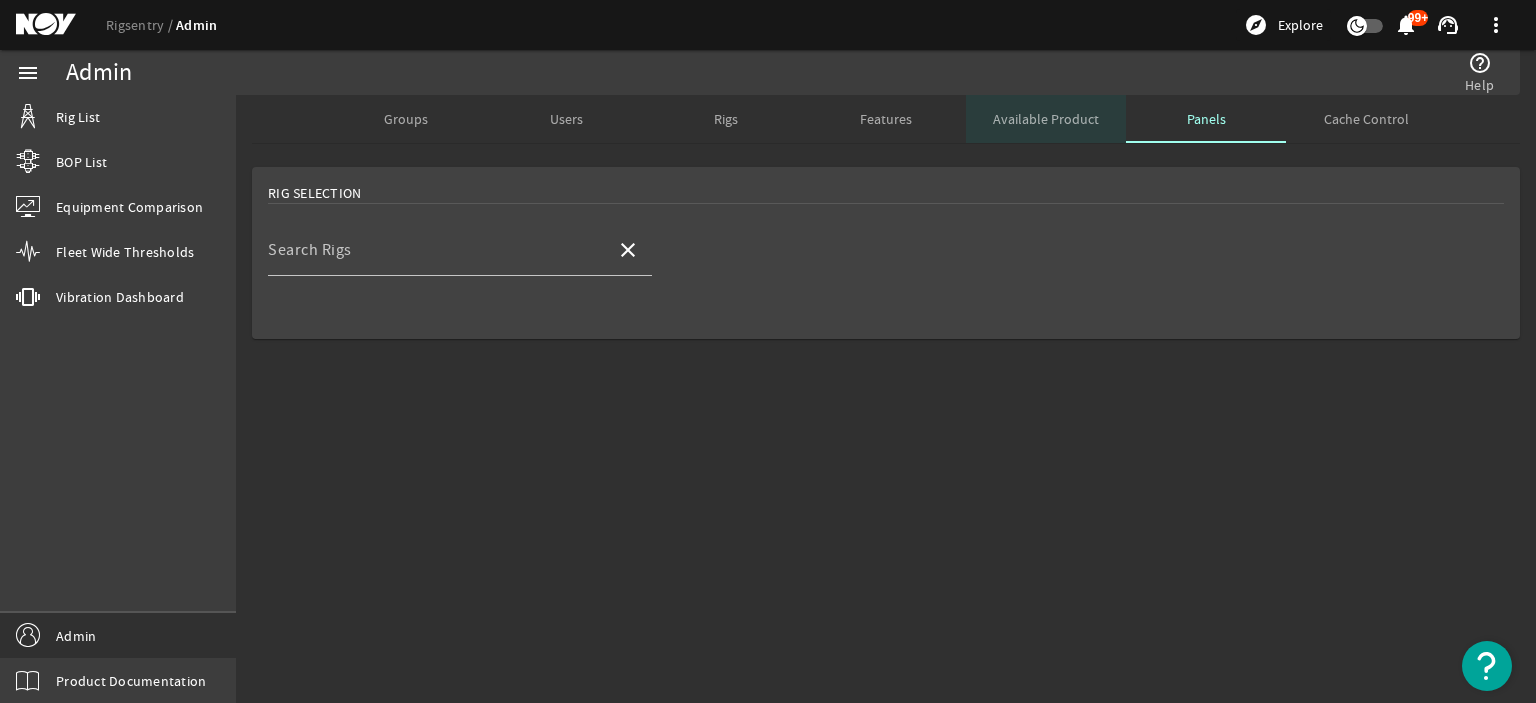 click on "Available Product" at bounding box center (1046, 119) 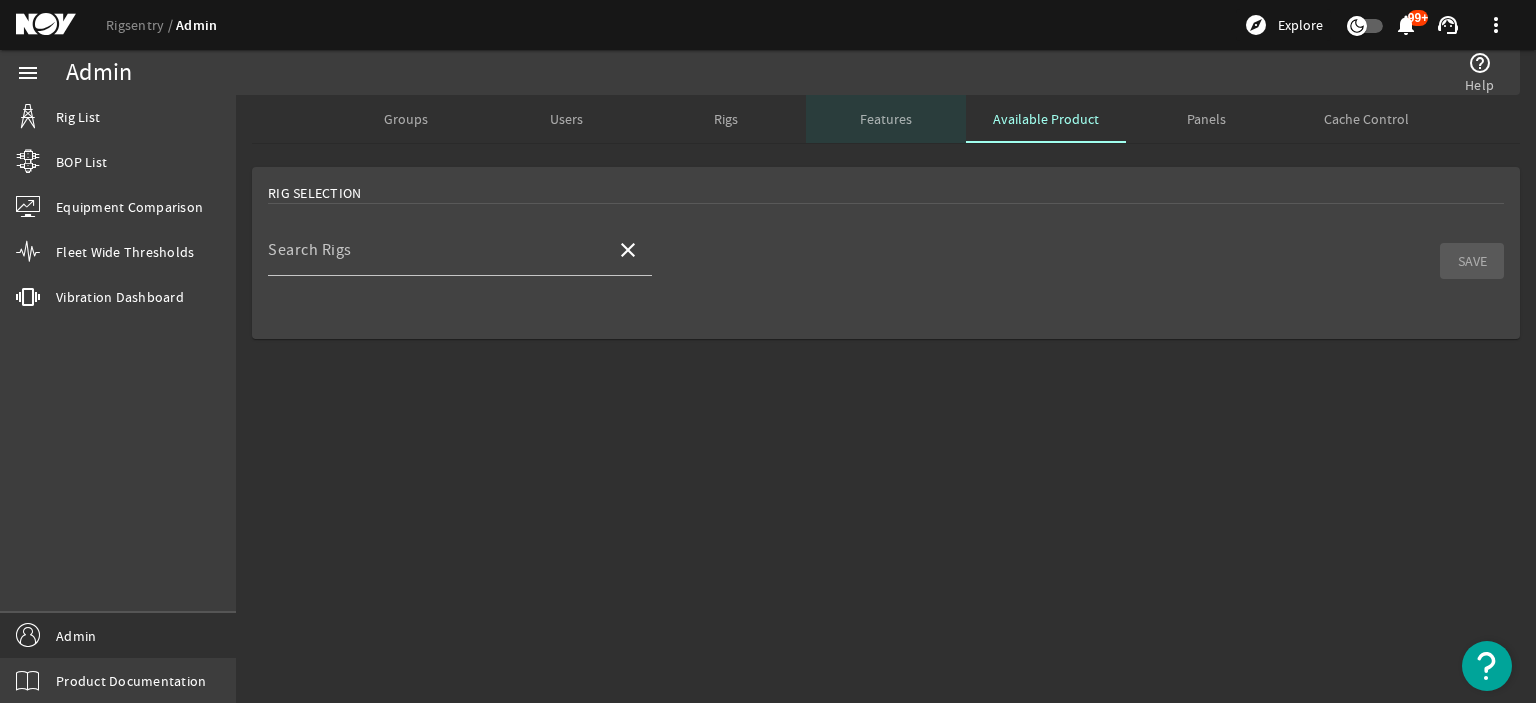 click on "Features" at bounding box center [886, 119] 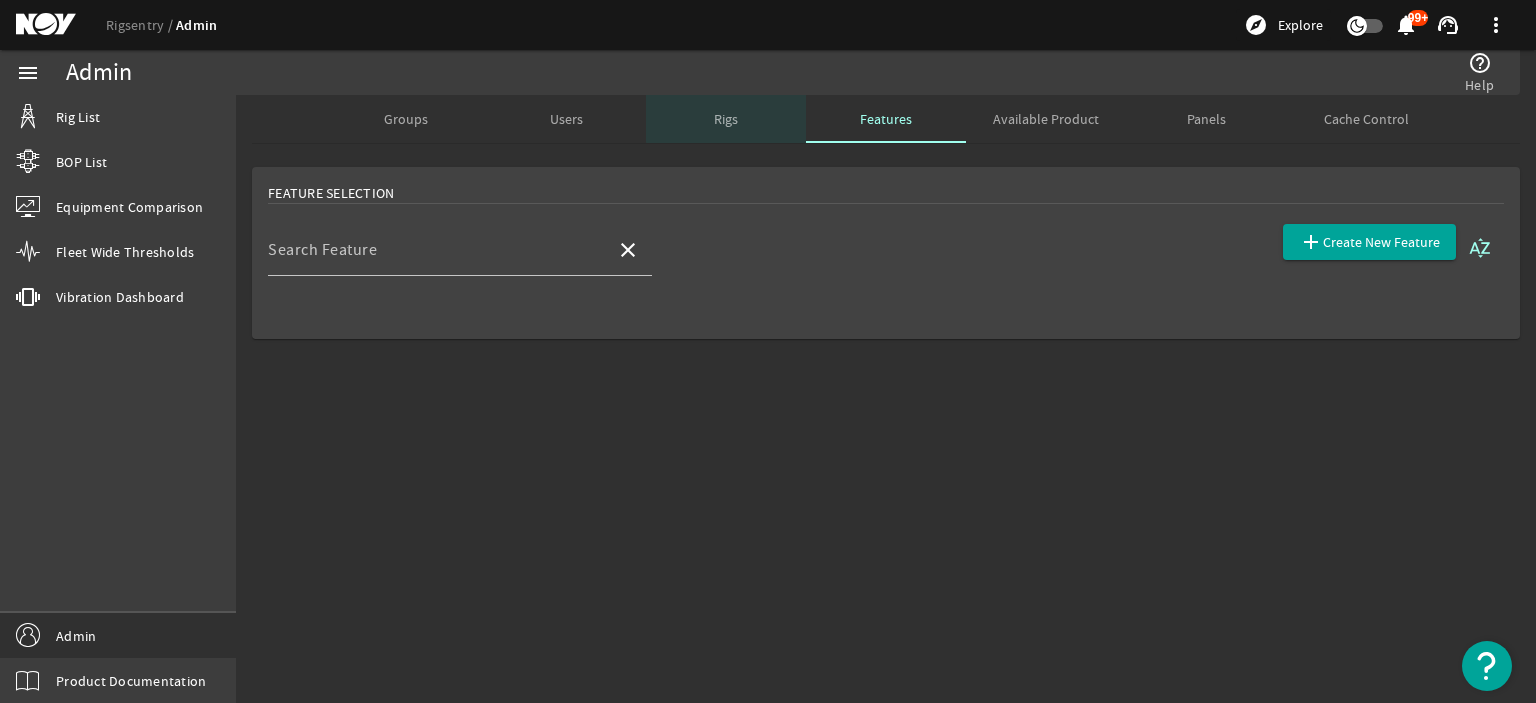 click on "Rigs" at bounding box center (726, 119) 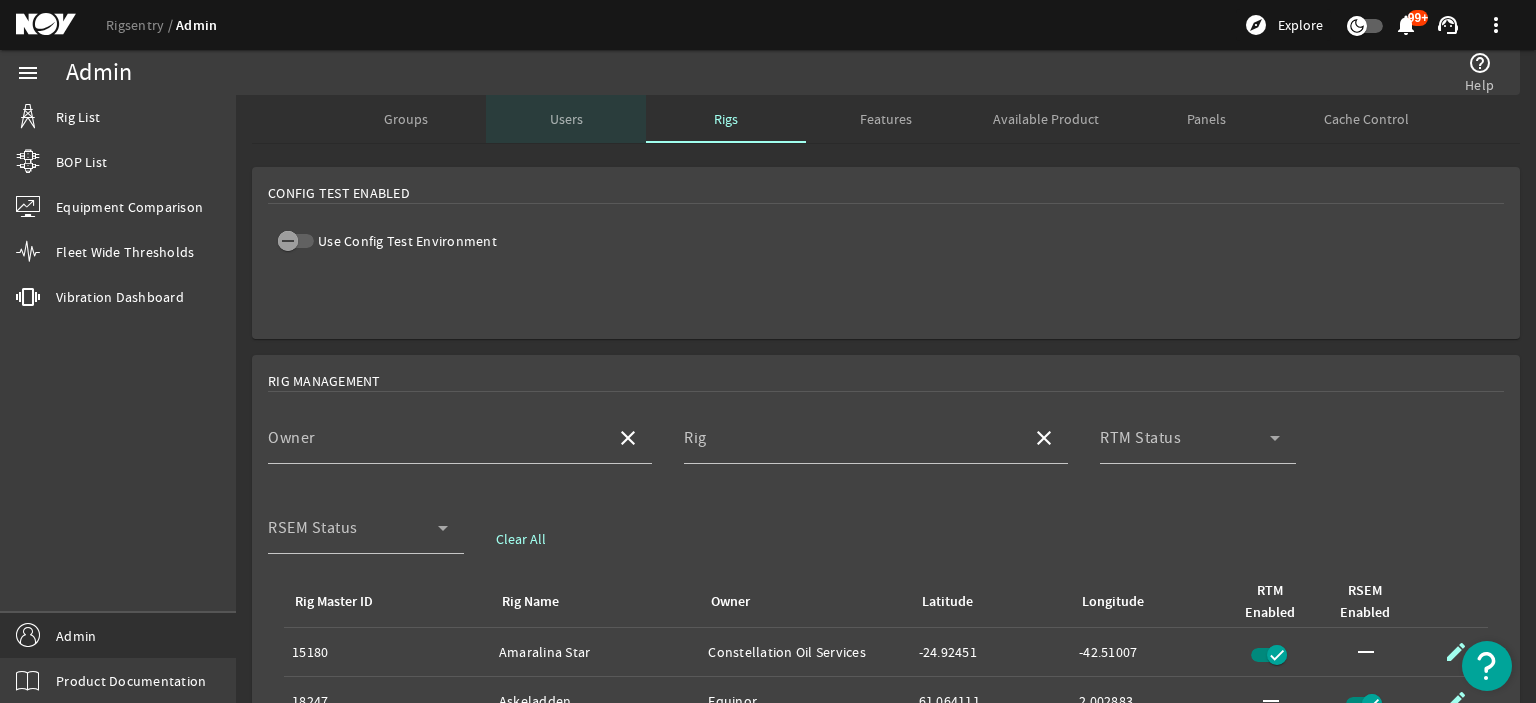 click on "Users" at bounding box center [566, 119] 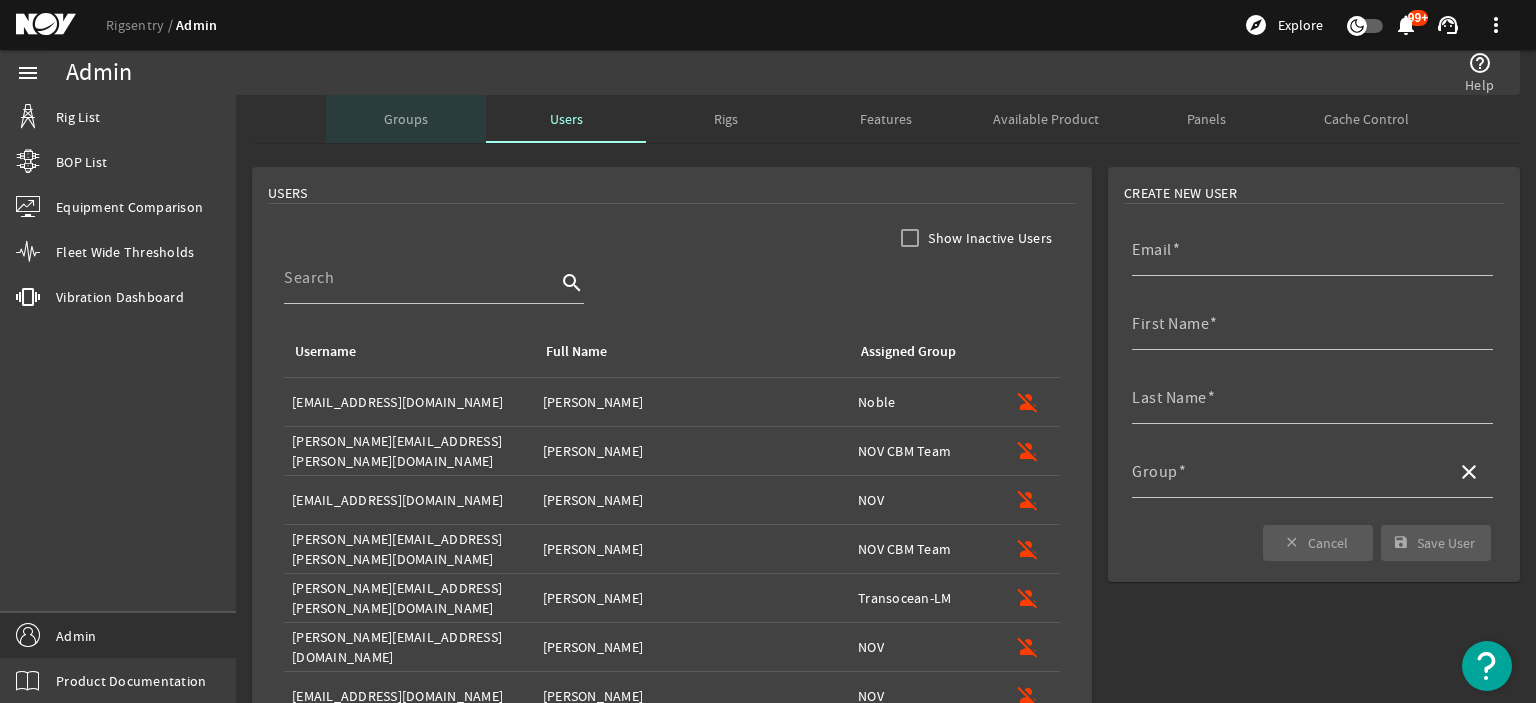 click on "Groups" at bounding box center (406, 119) 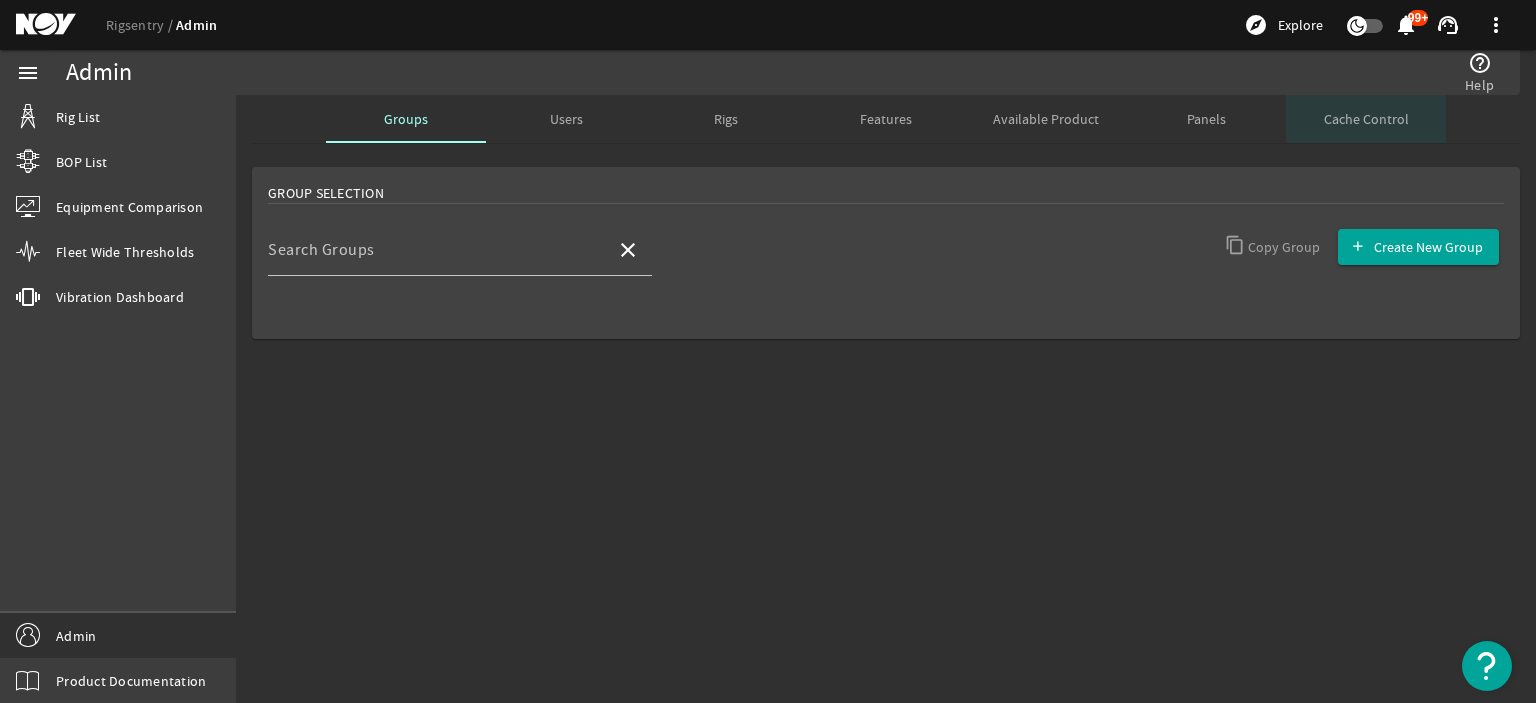 click on "Cache Control" at bounding box center [1366, 119] 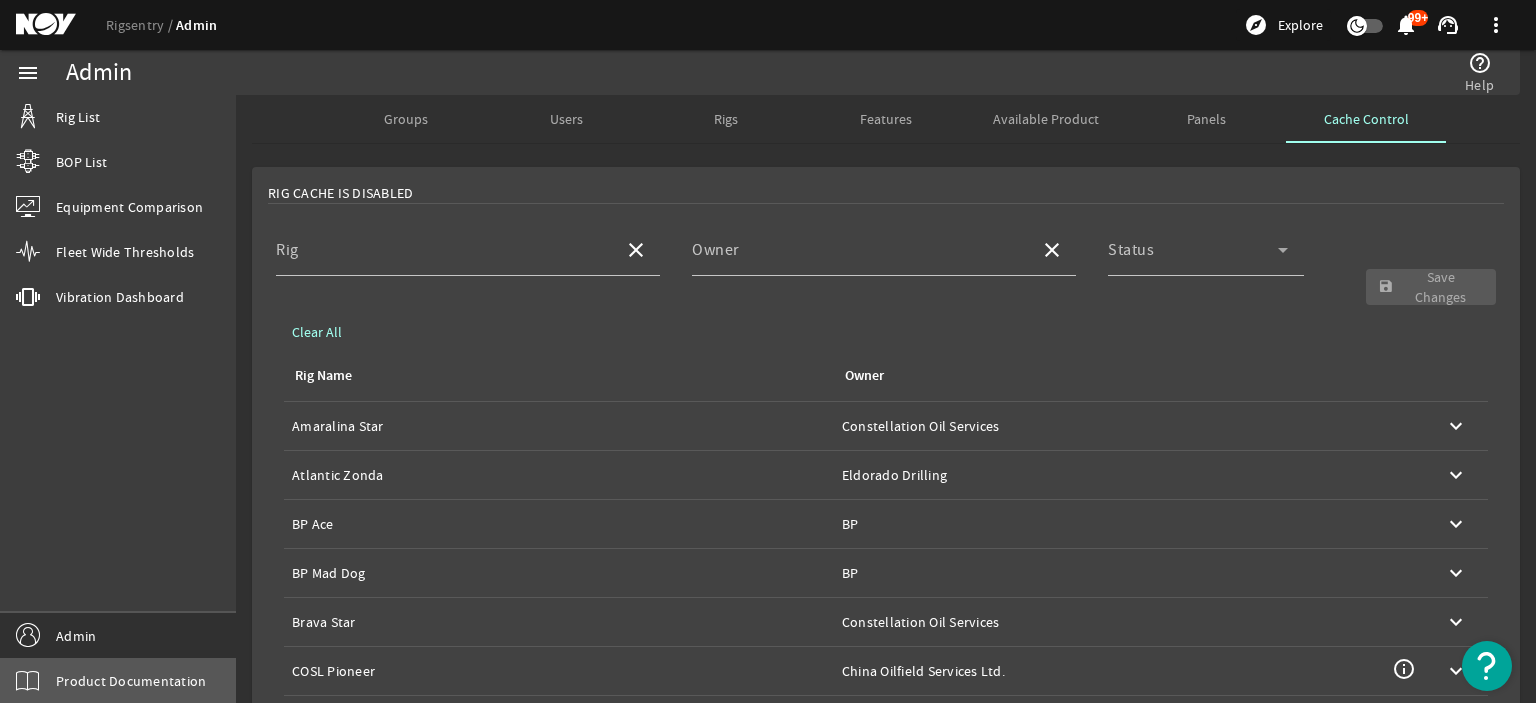 click on "Product Documentation" 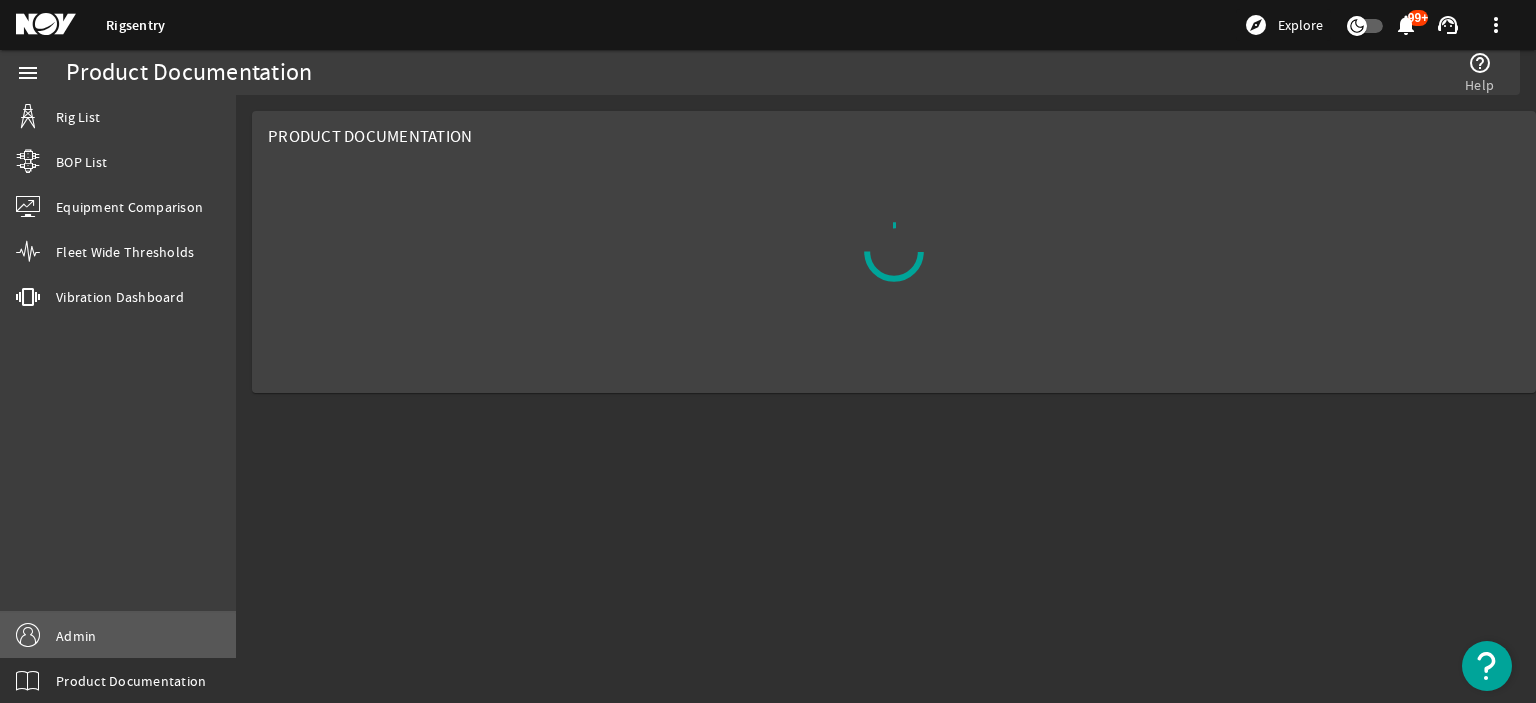 click on "Admin" 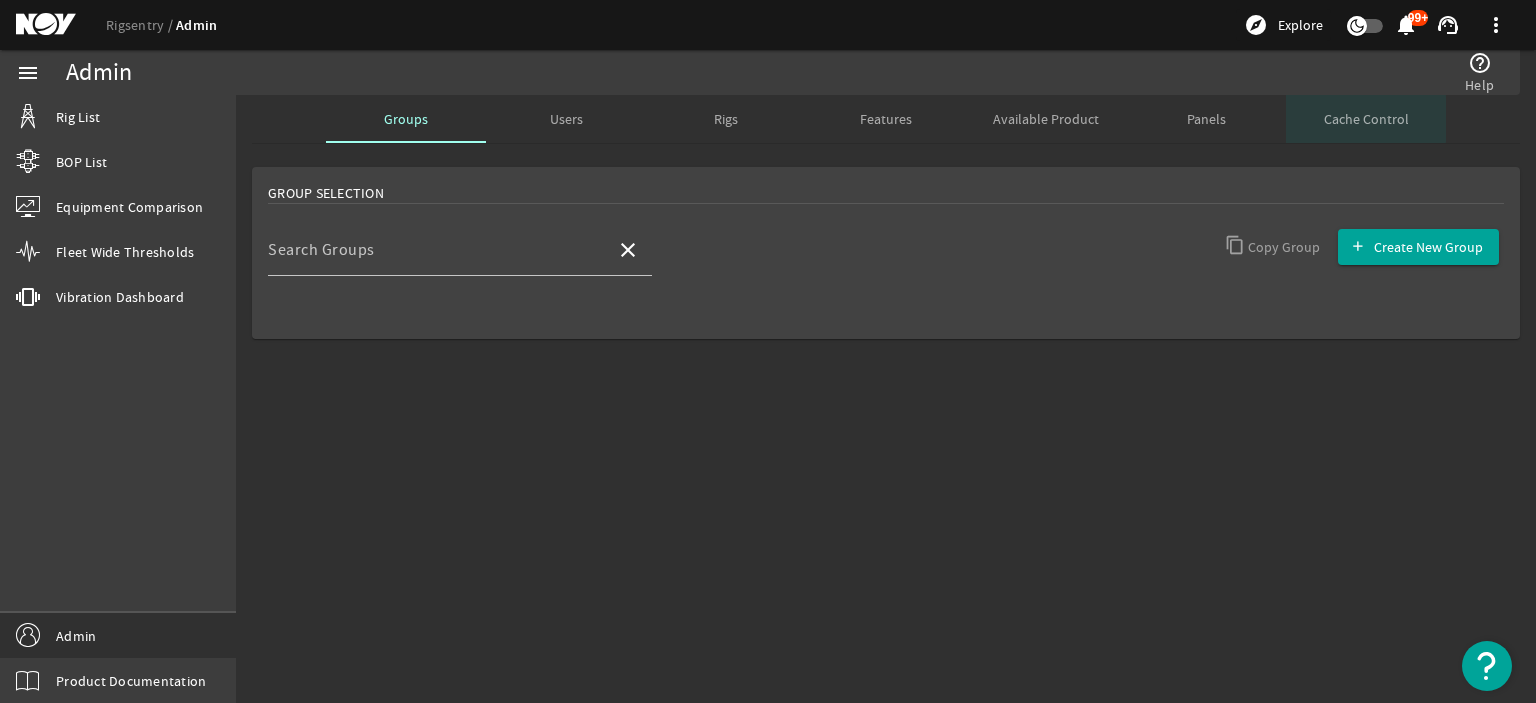 click on "Cache Control" at bounding box center [1366, 119] 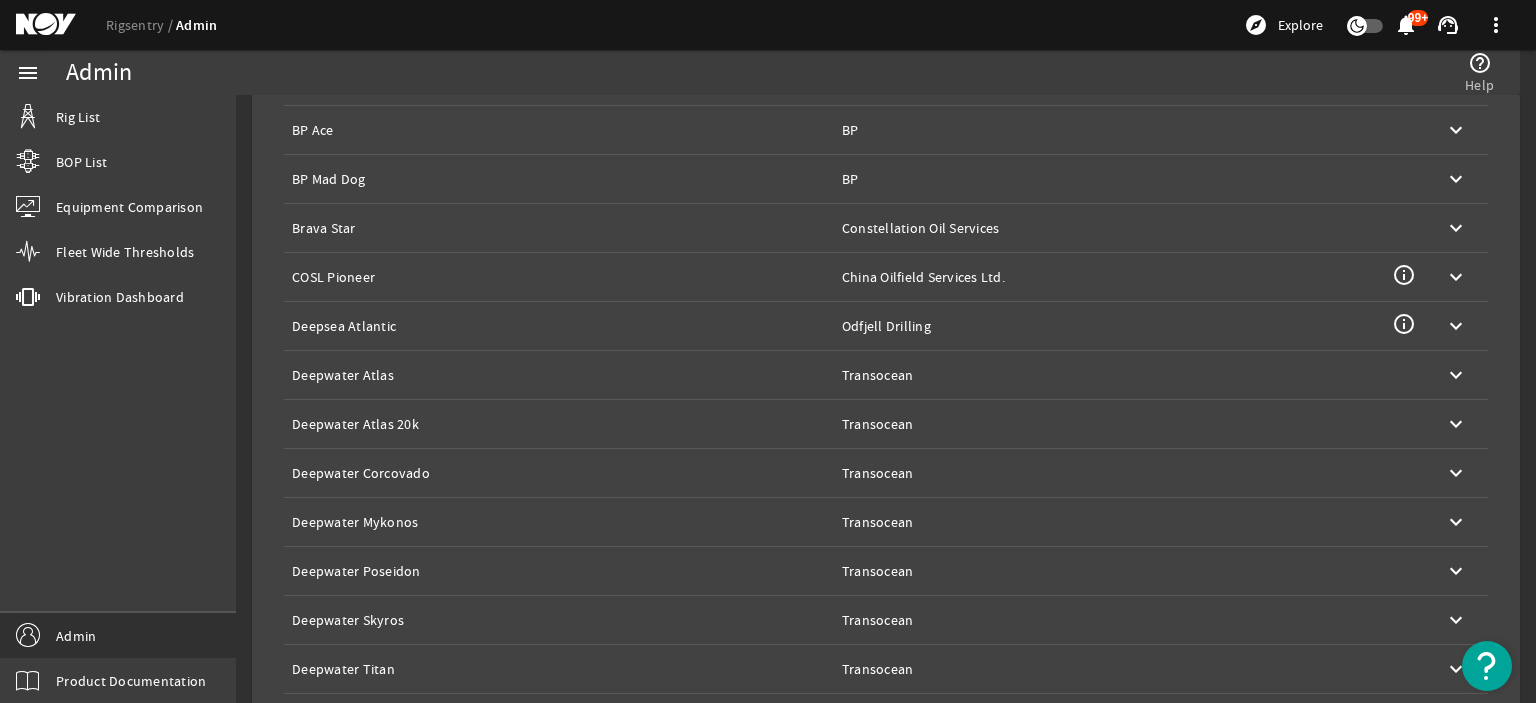 scroll, scrollTop: 394, scrollLeft: 0, axis: vertical 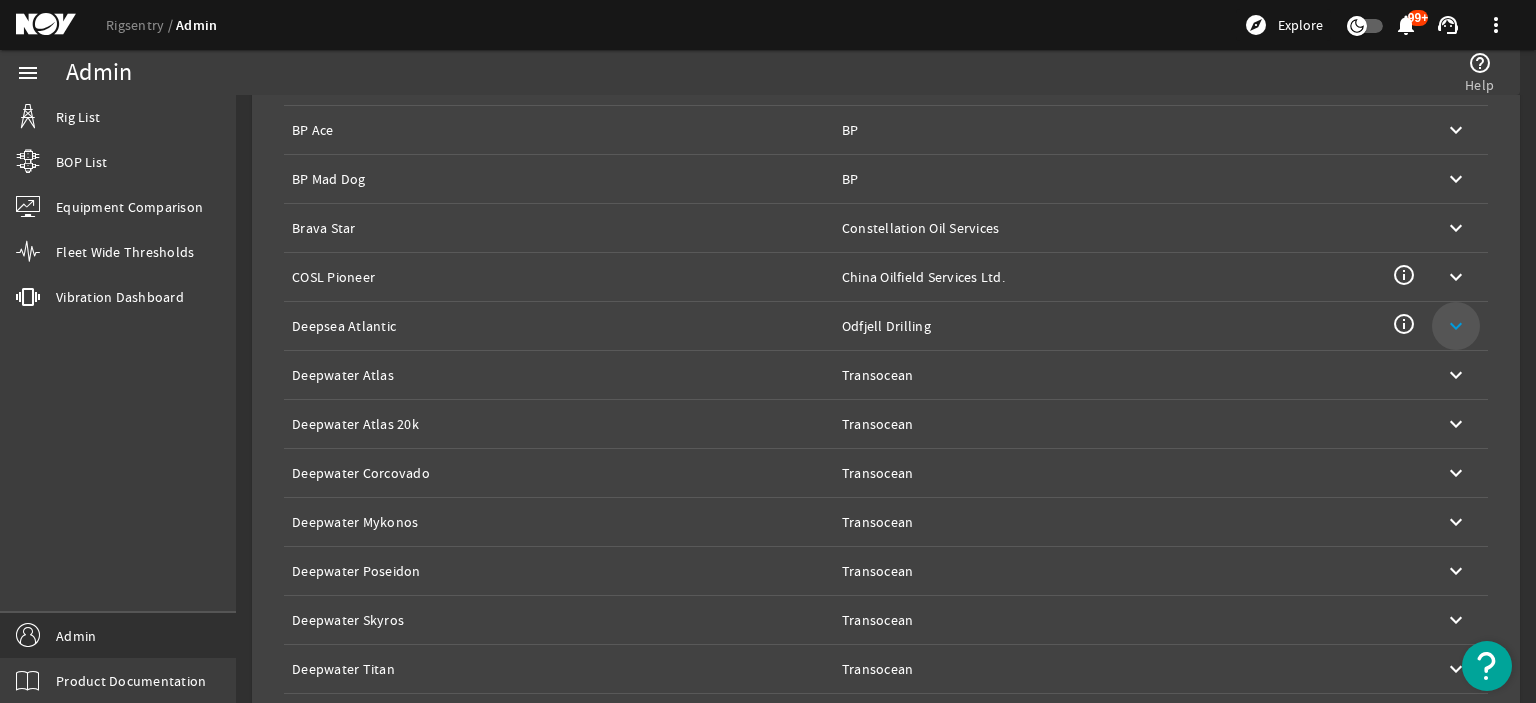 click on "keyboard_arrow_down" 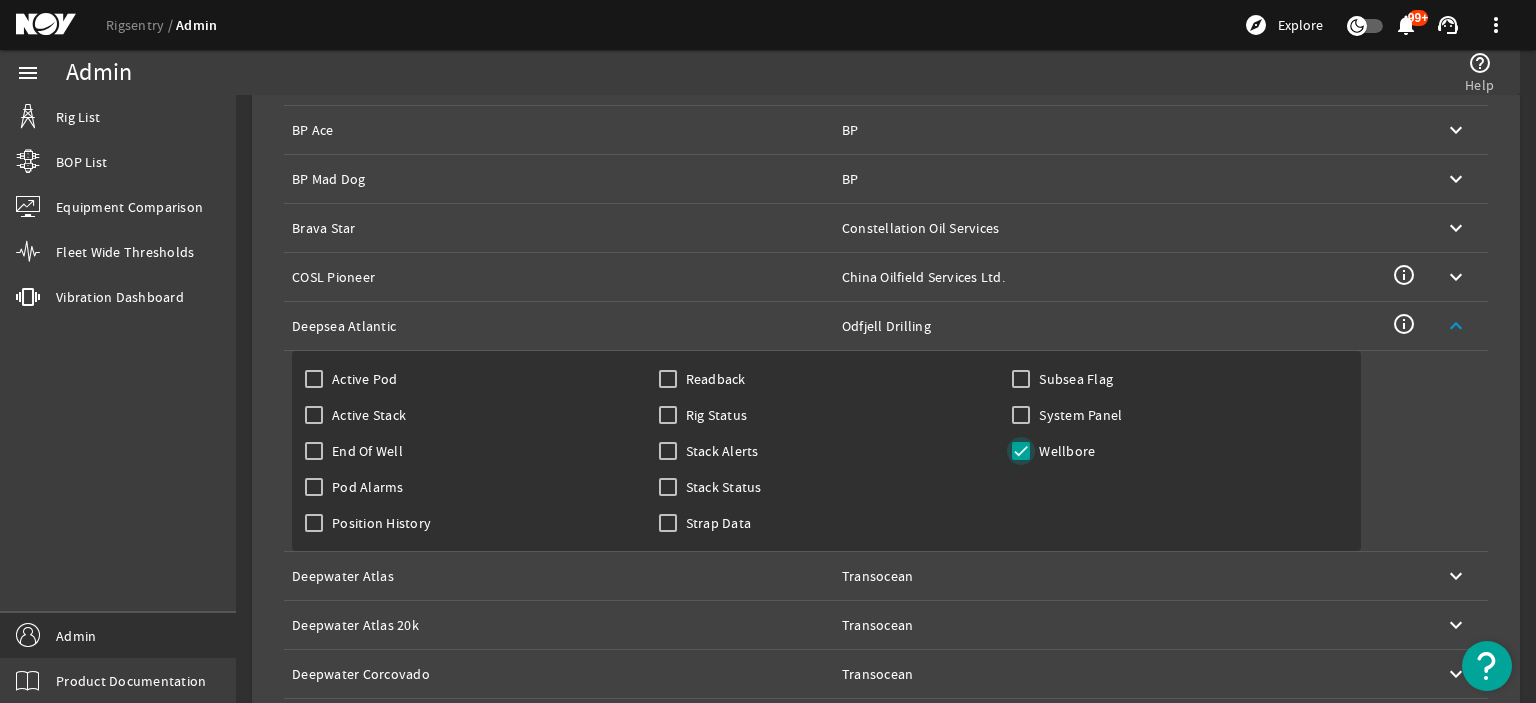 click on "Wellbore" at bounding box center (1021, 451) 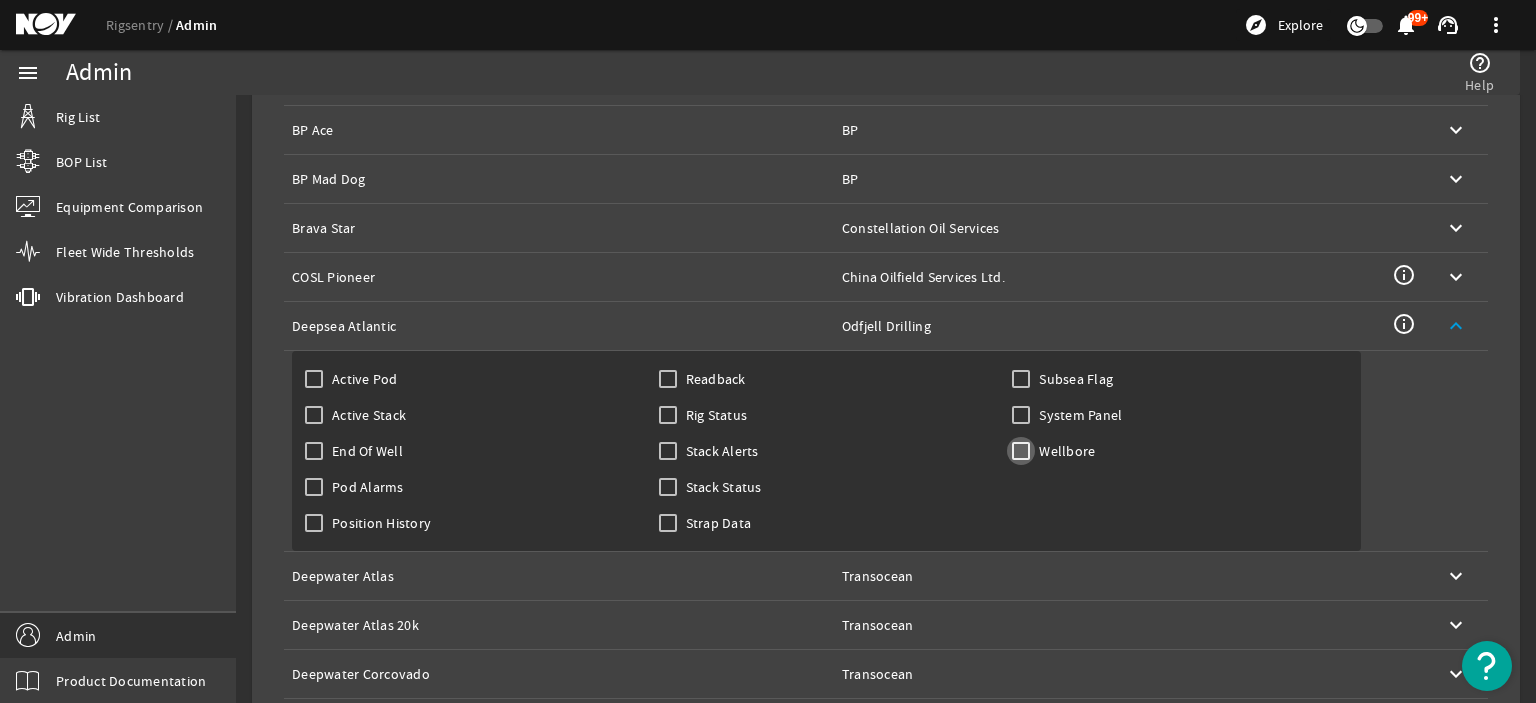 checkbox on "false" 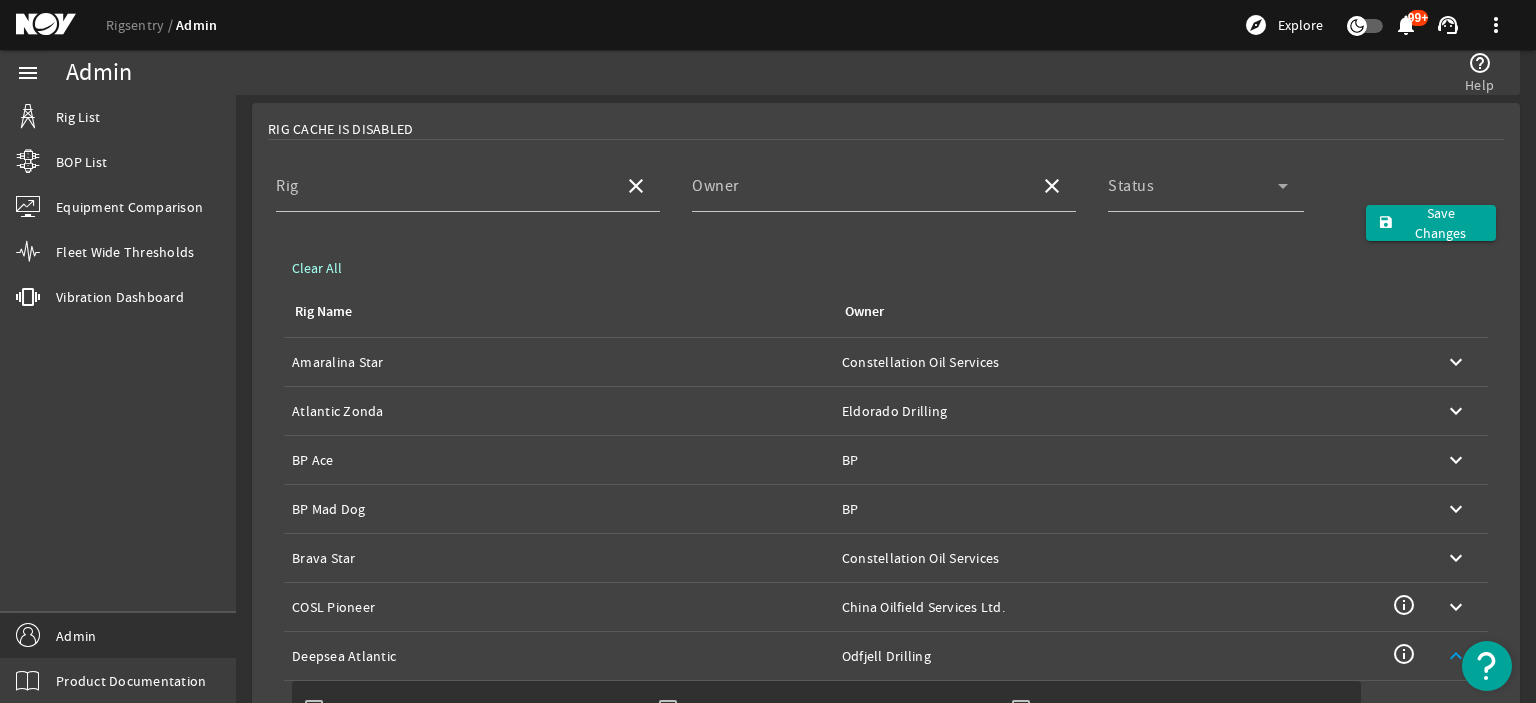 scroll, scrollTop: 0, scrollLeft: 0, axis: both 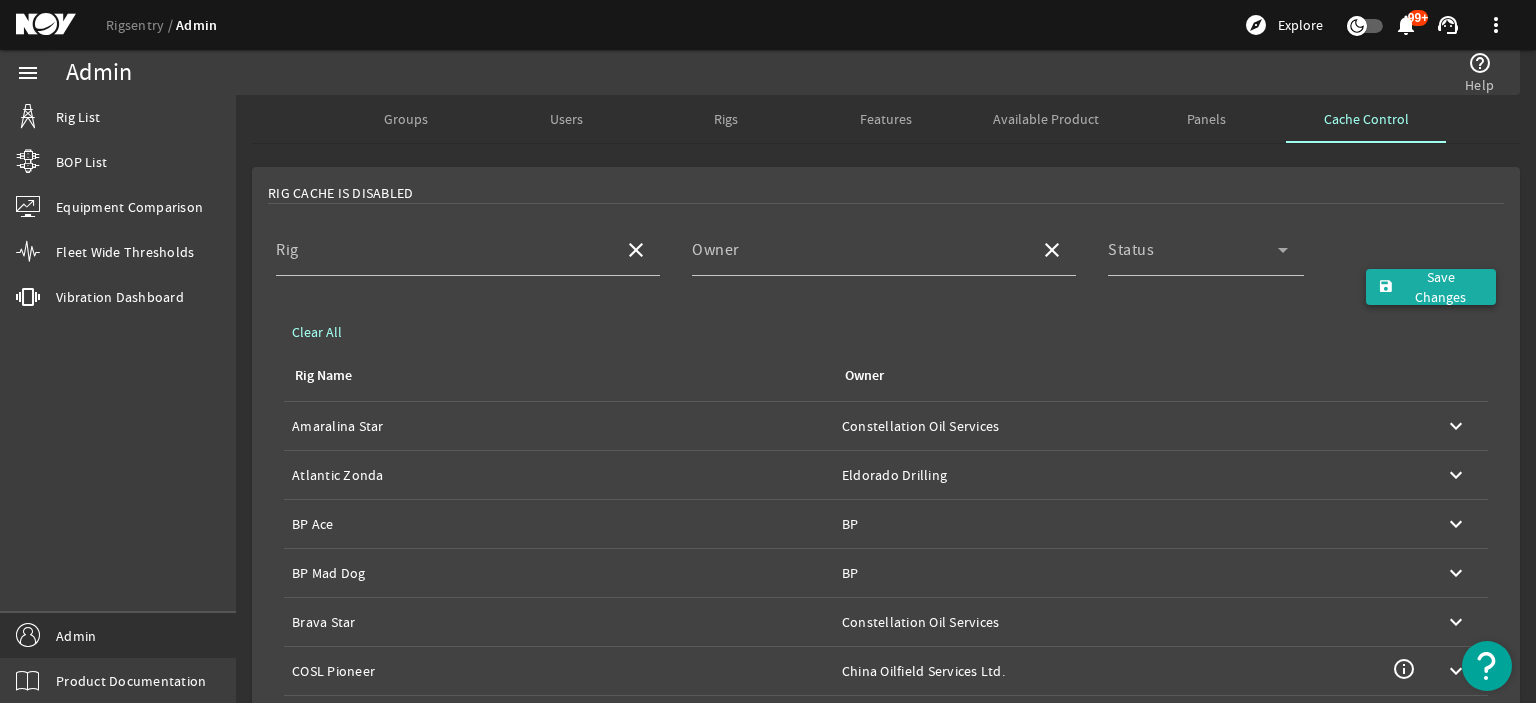 click on "Save Changes" 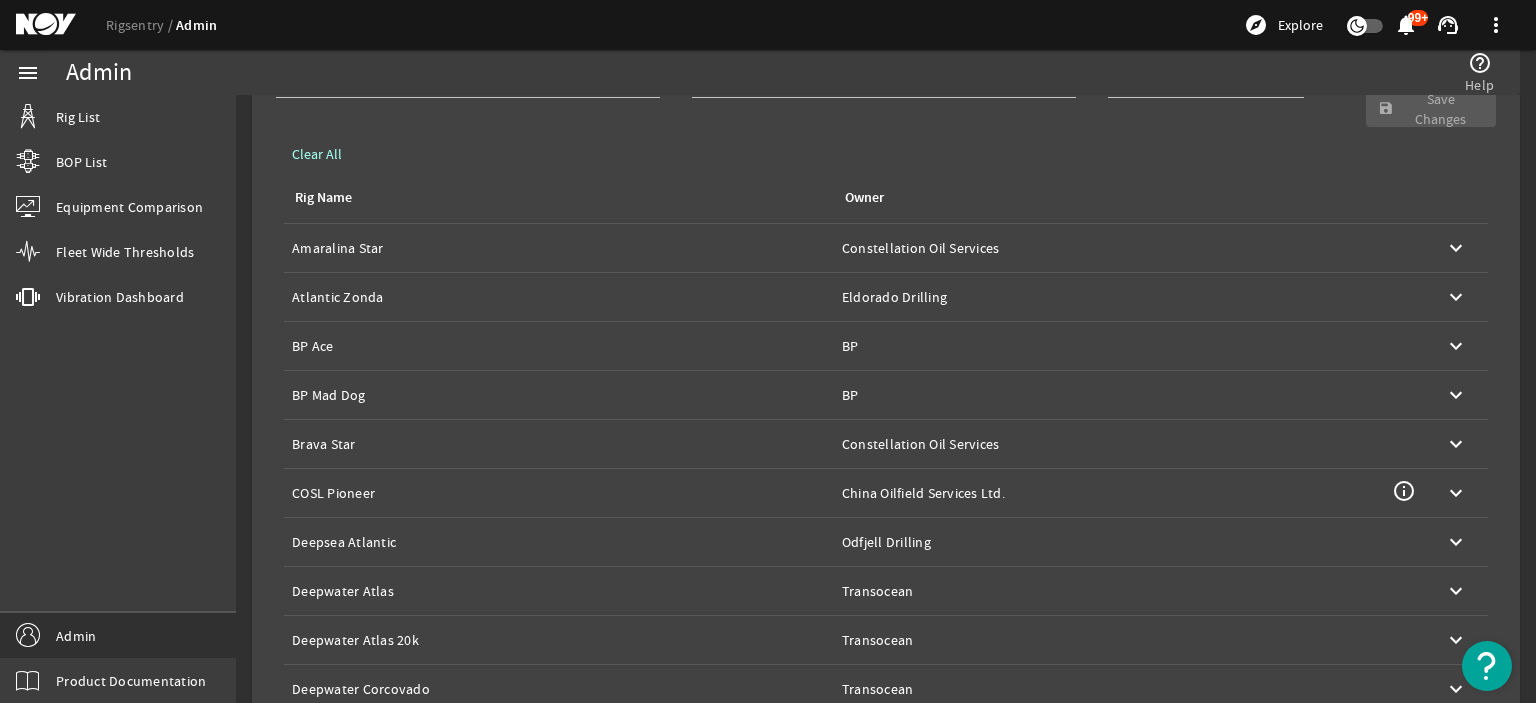 scroll, scrollTop: 162, scrollLeft: 0, axis: vertical 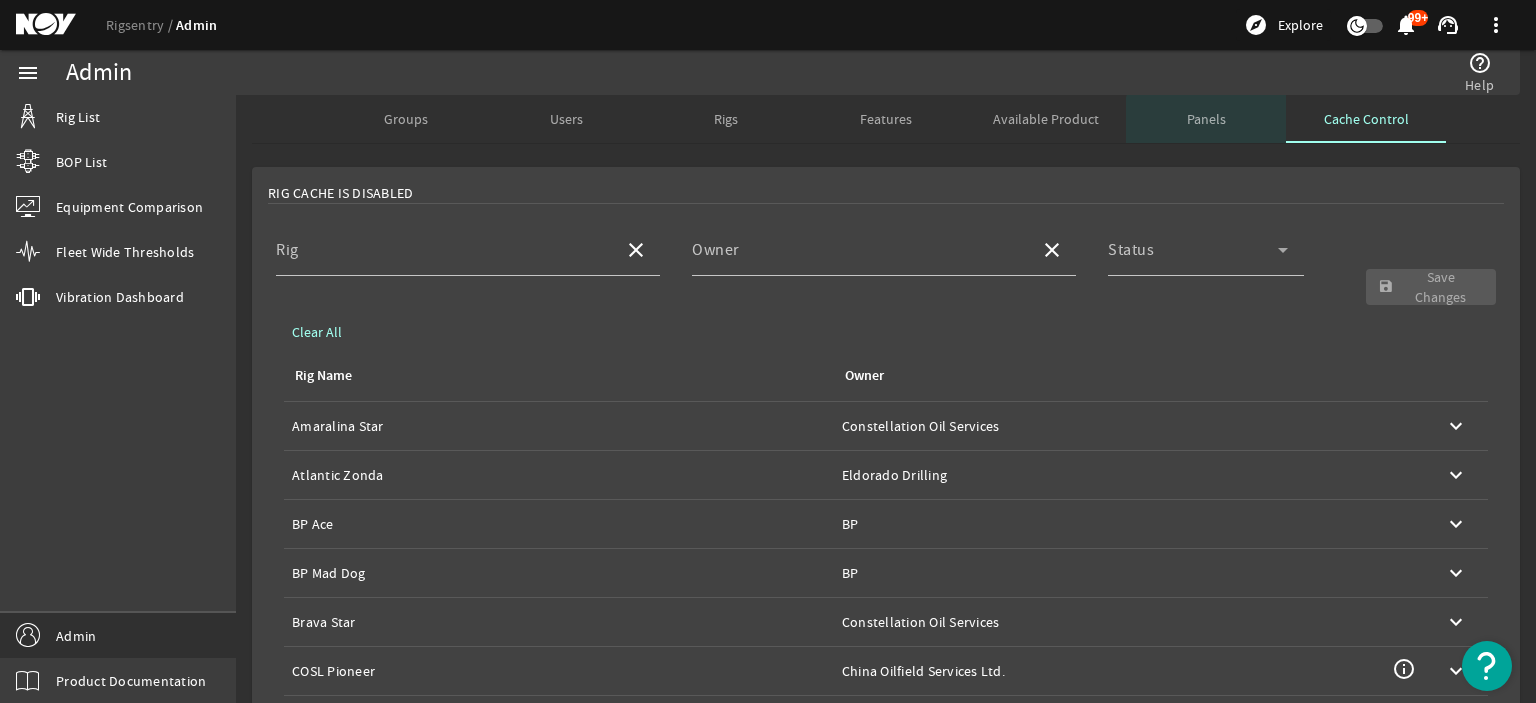 click on "Panels" at bounding box center [1206, 119] 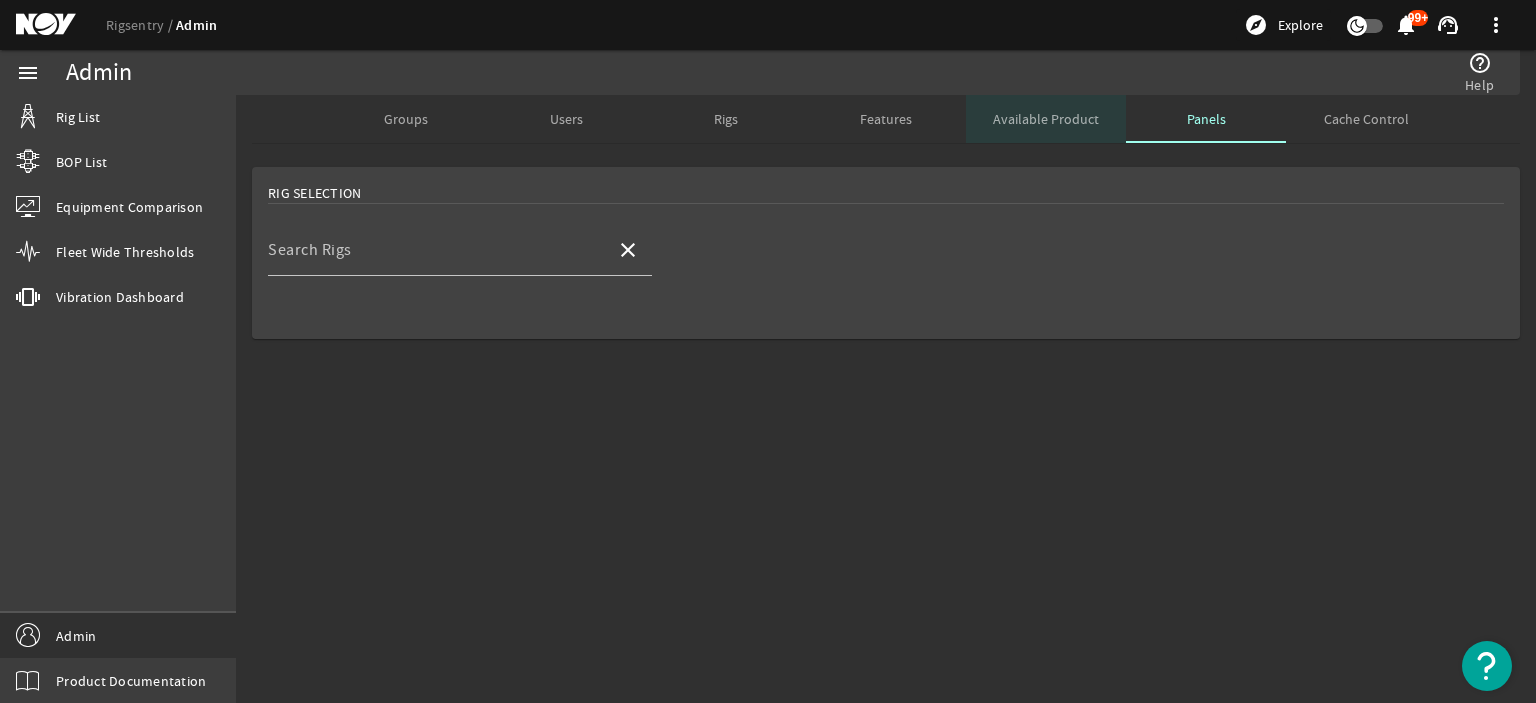 click on "Available Product" at bounding box center (1046, 119) 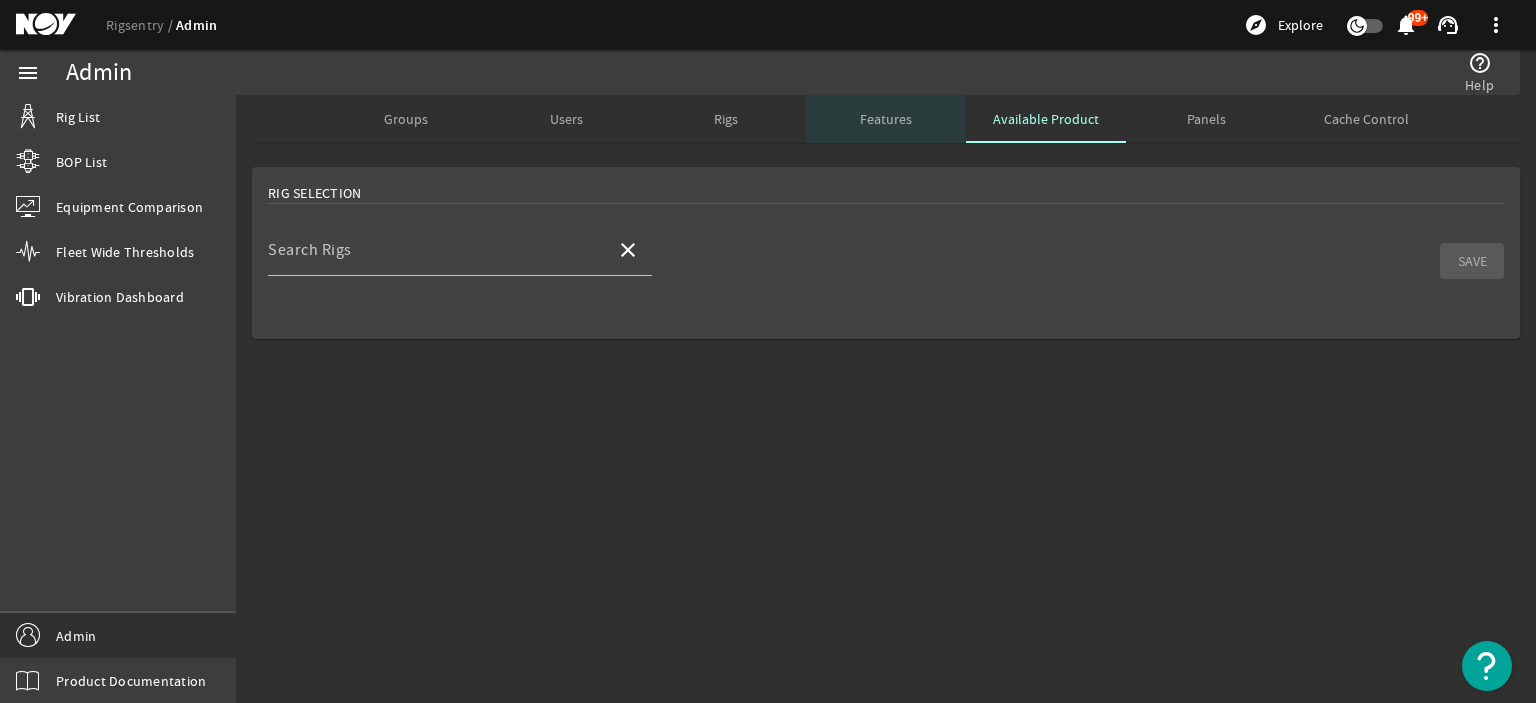 click on "Features" at bounding box center [886, 119] 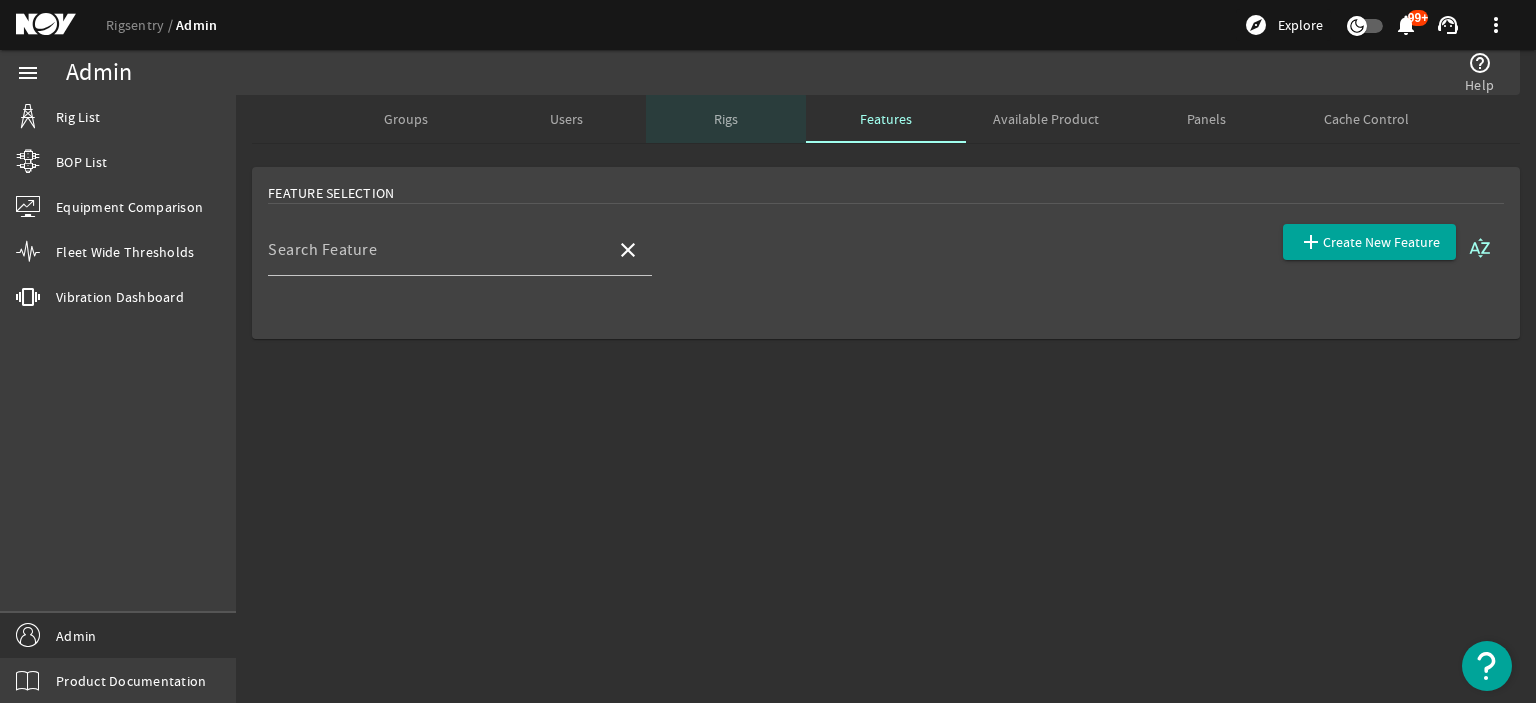 click on "Rigs" at bounding box center [726, 119] 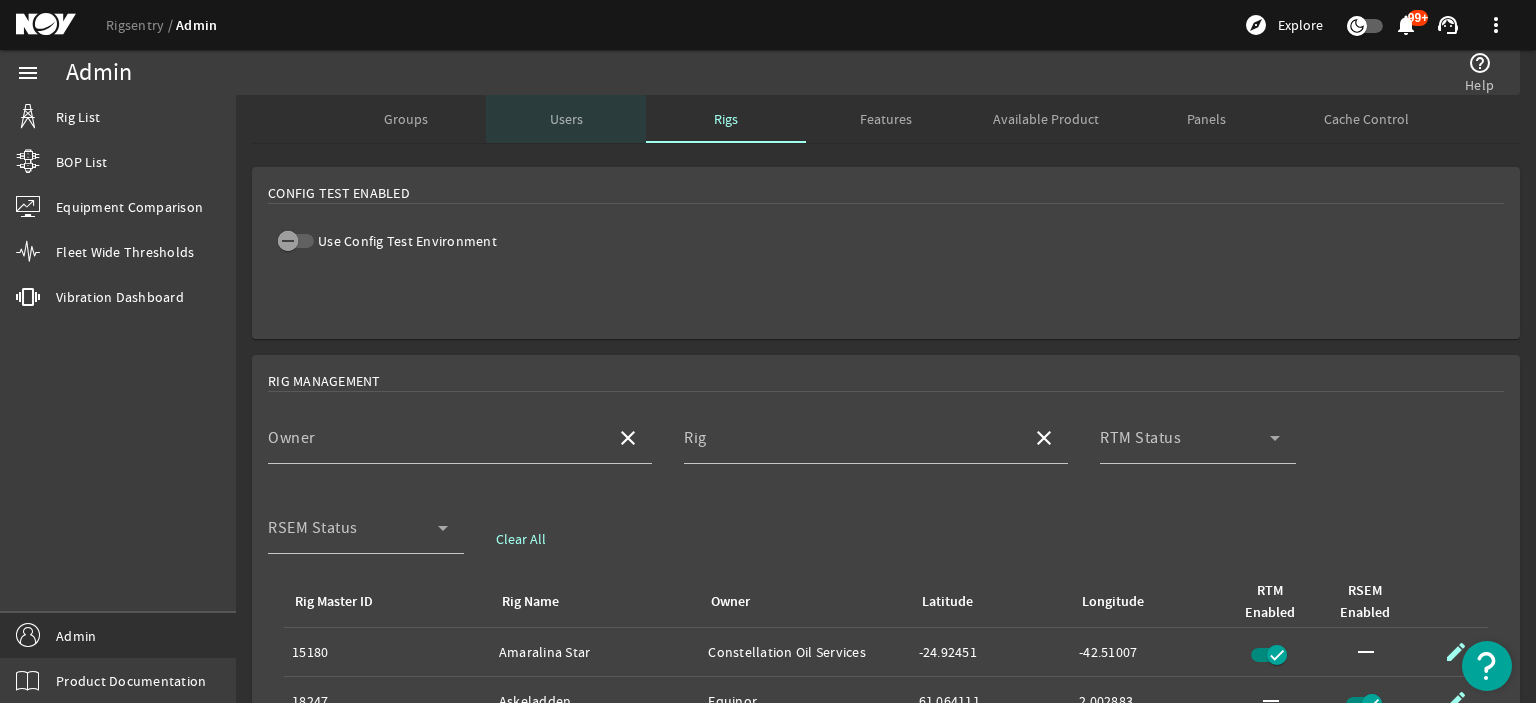 click on "Users" at bounding box center (566, 119) 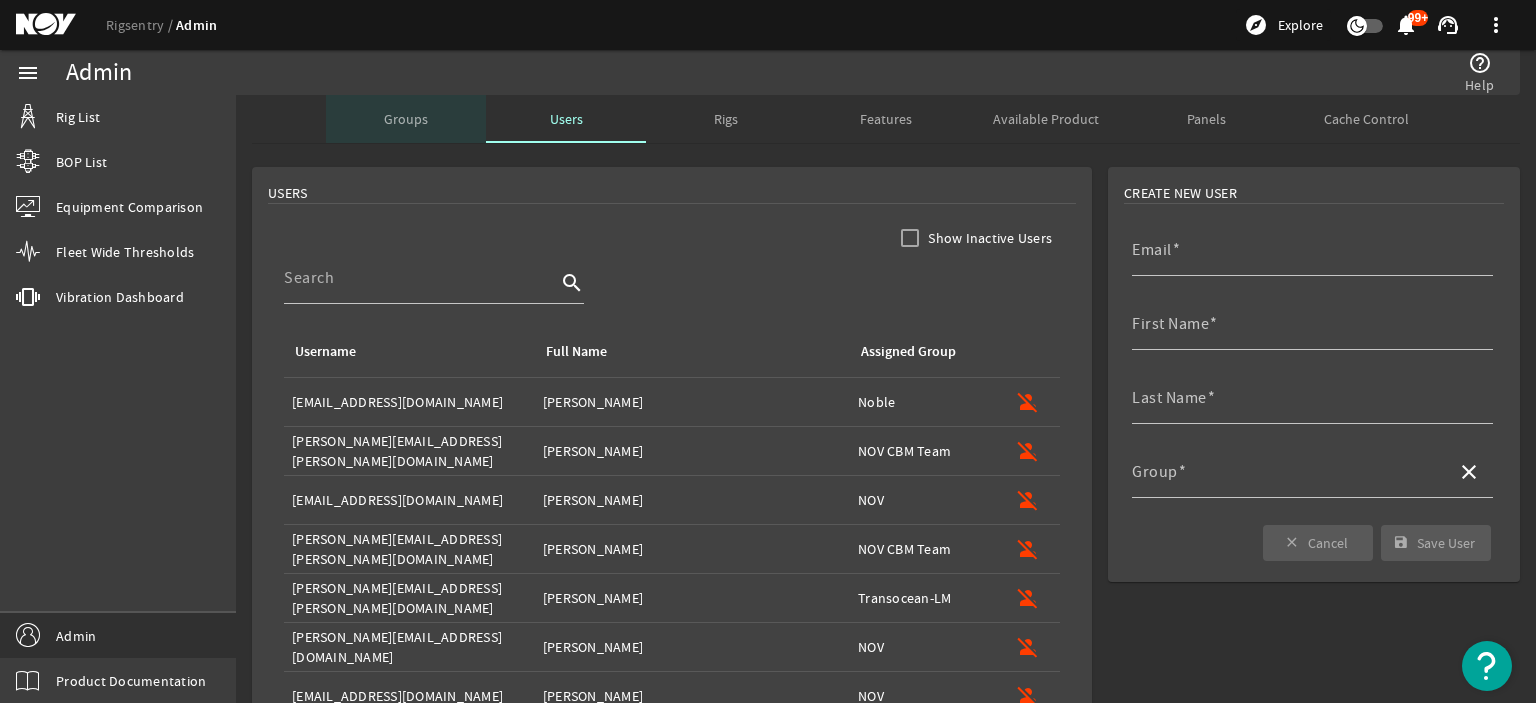 click on "Groups" at bounding box center [406, 119] 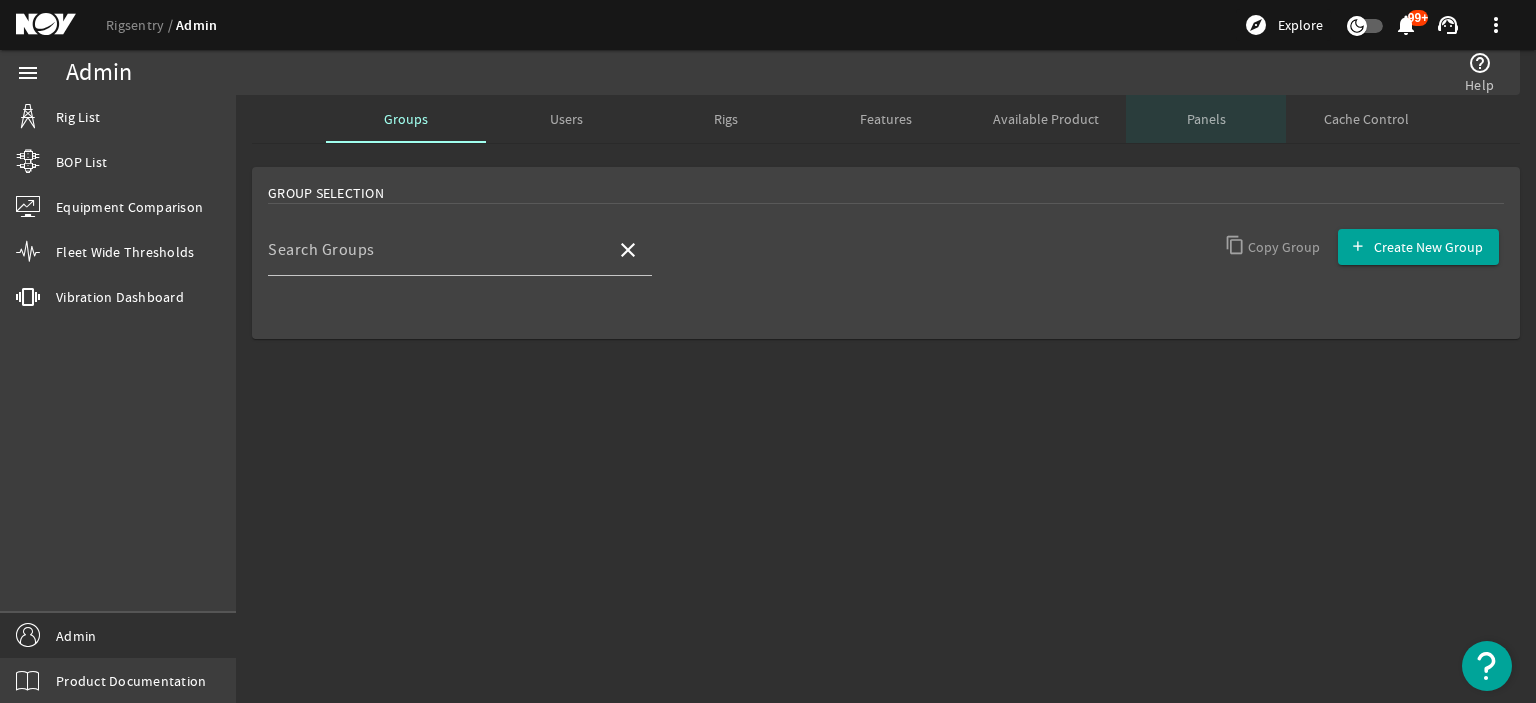 click on "Panels" at bounding box center [1206, 119] 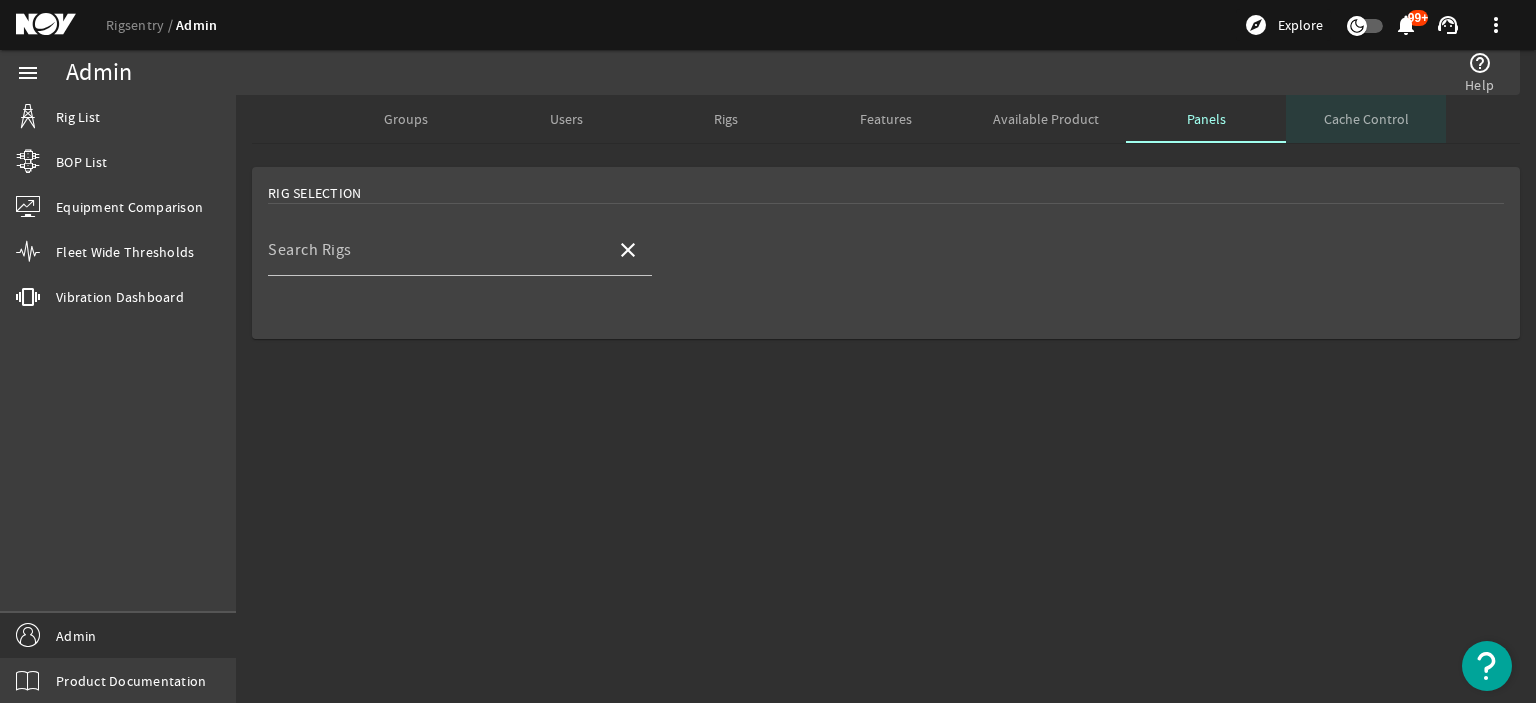click on "Cache Control" at bounding box center [1366, 119] 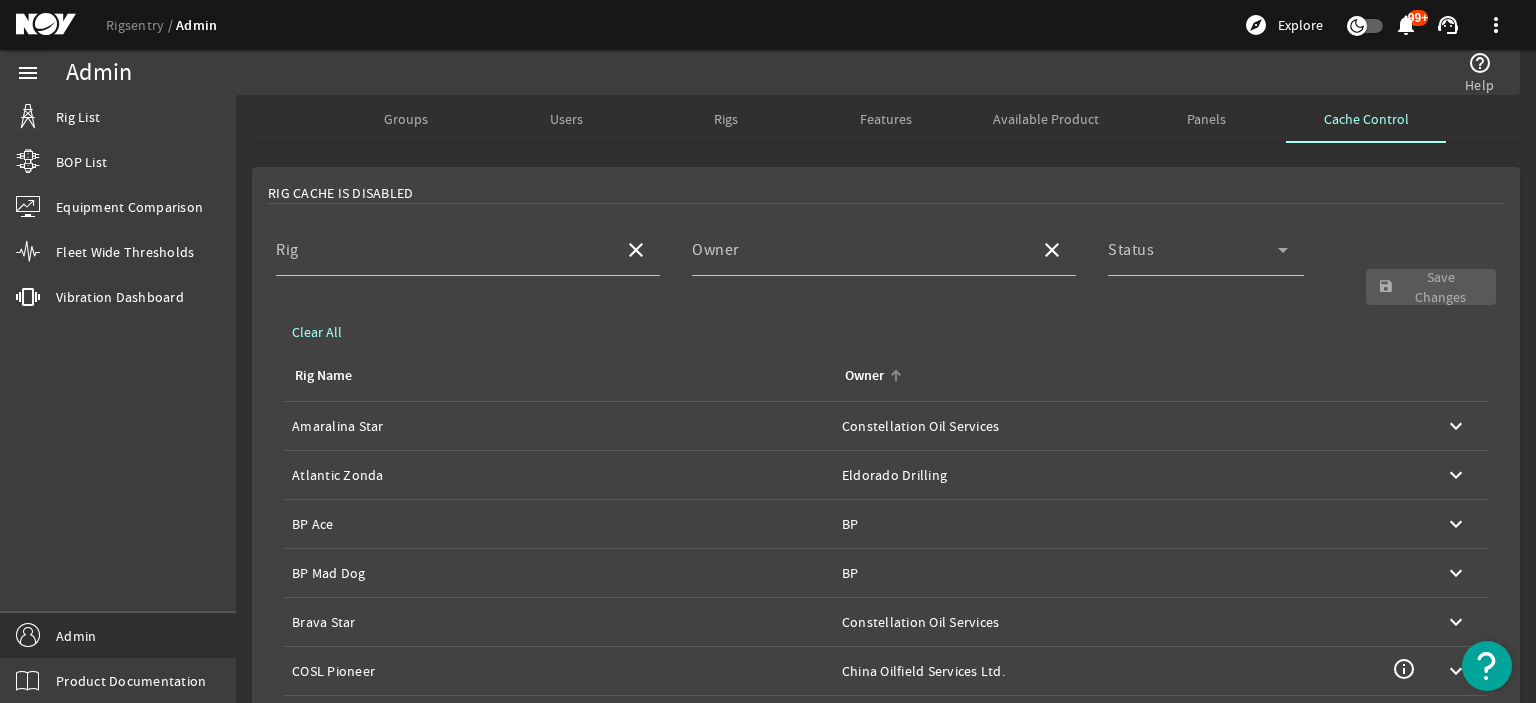 scroll, scrollTop: 511, scrollLeft: 0, axis: vertical 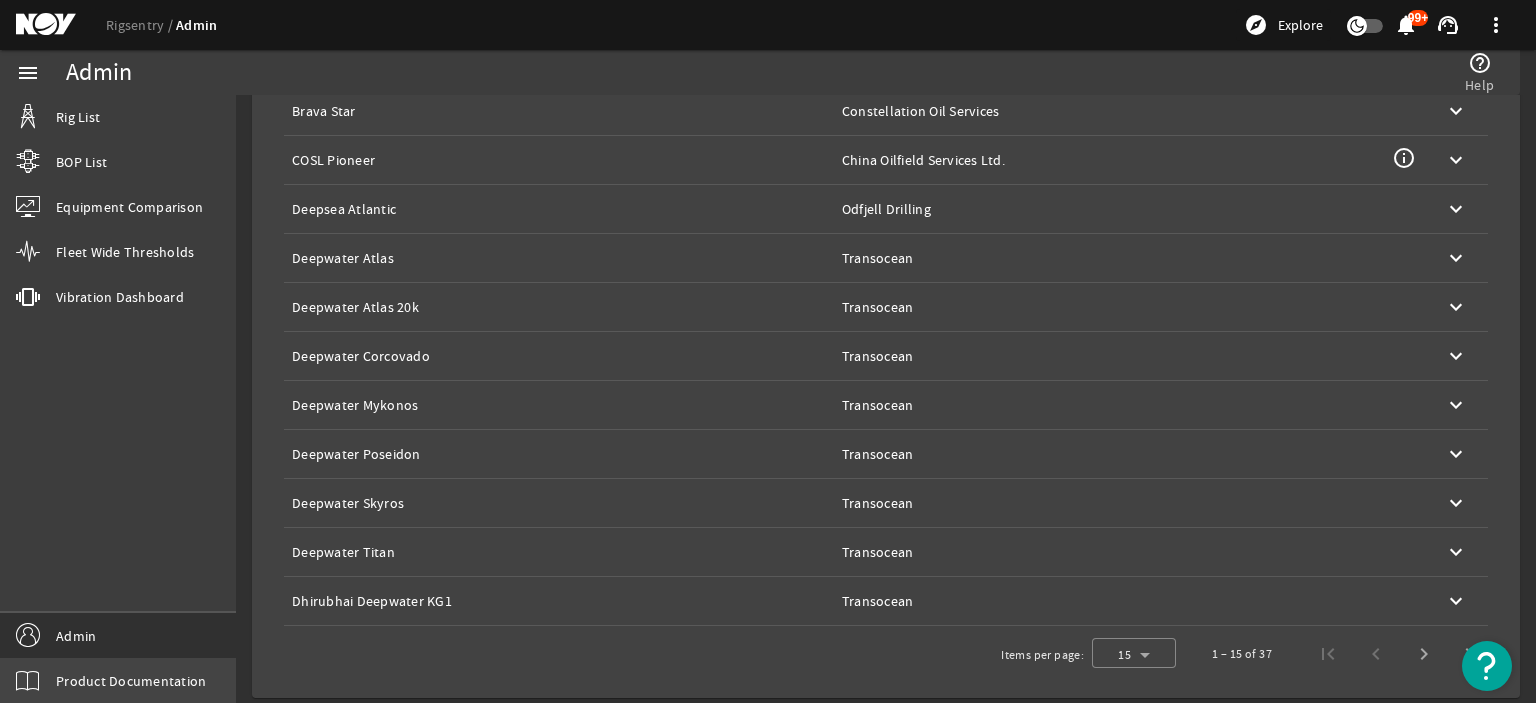 click on "Product Documentation" 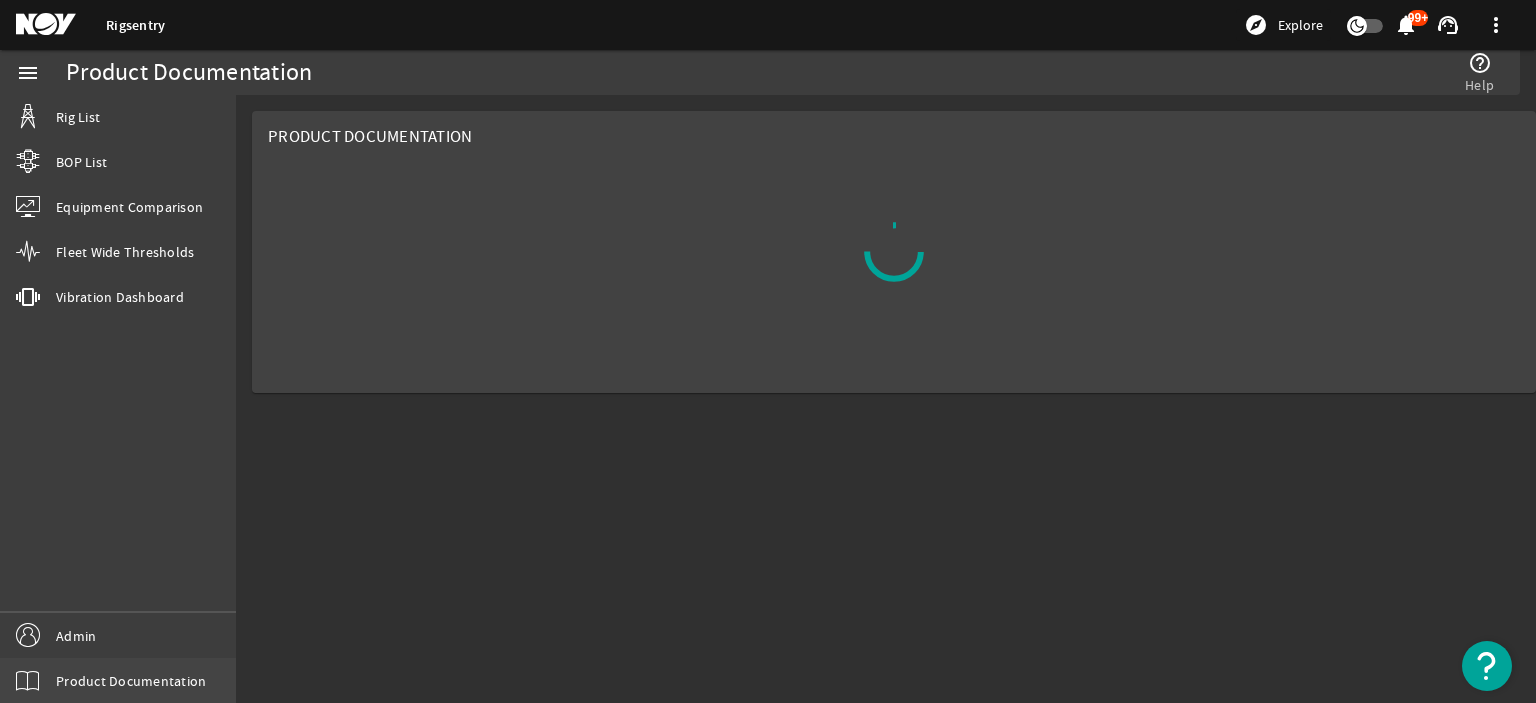 scroll, scrollTop: 0, scrollLeft: 0, axis: both 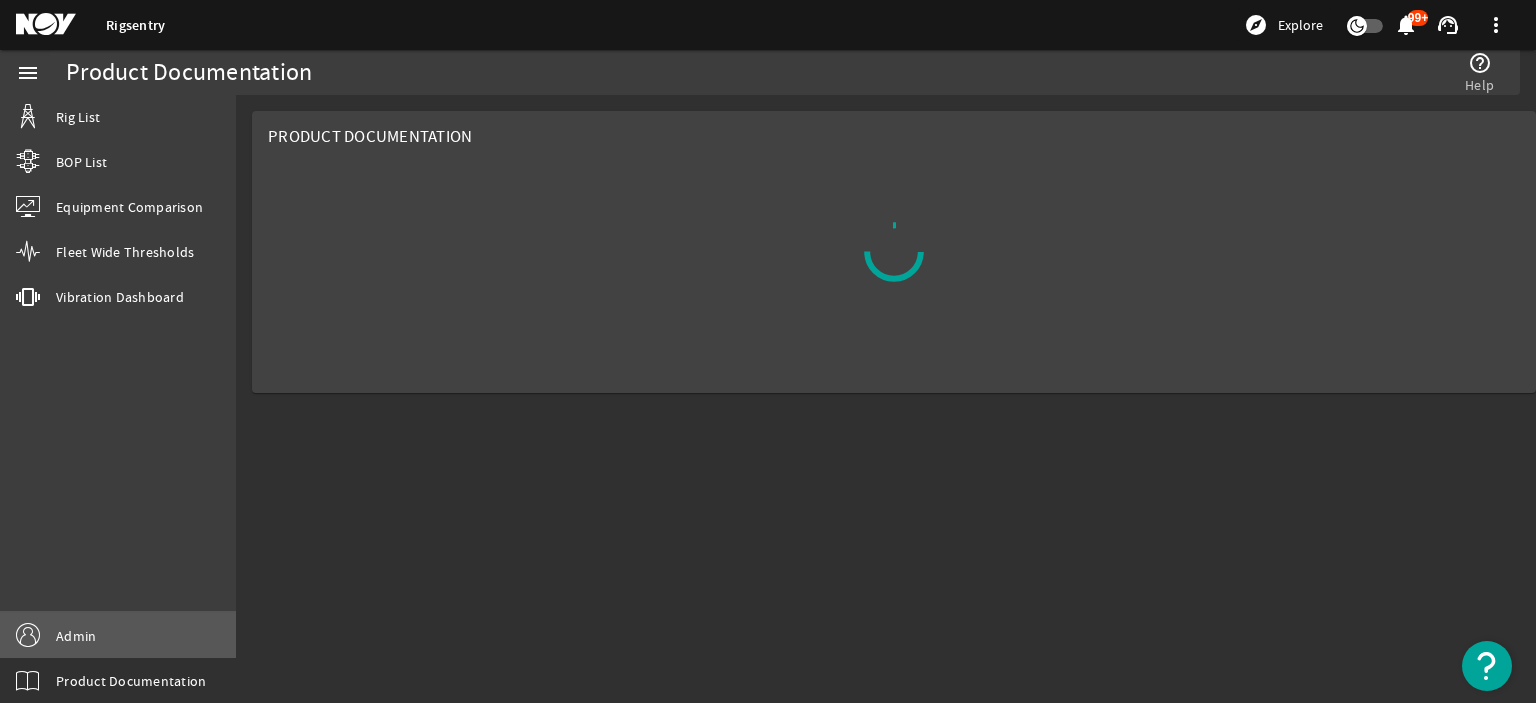 click on "Admin" 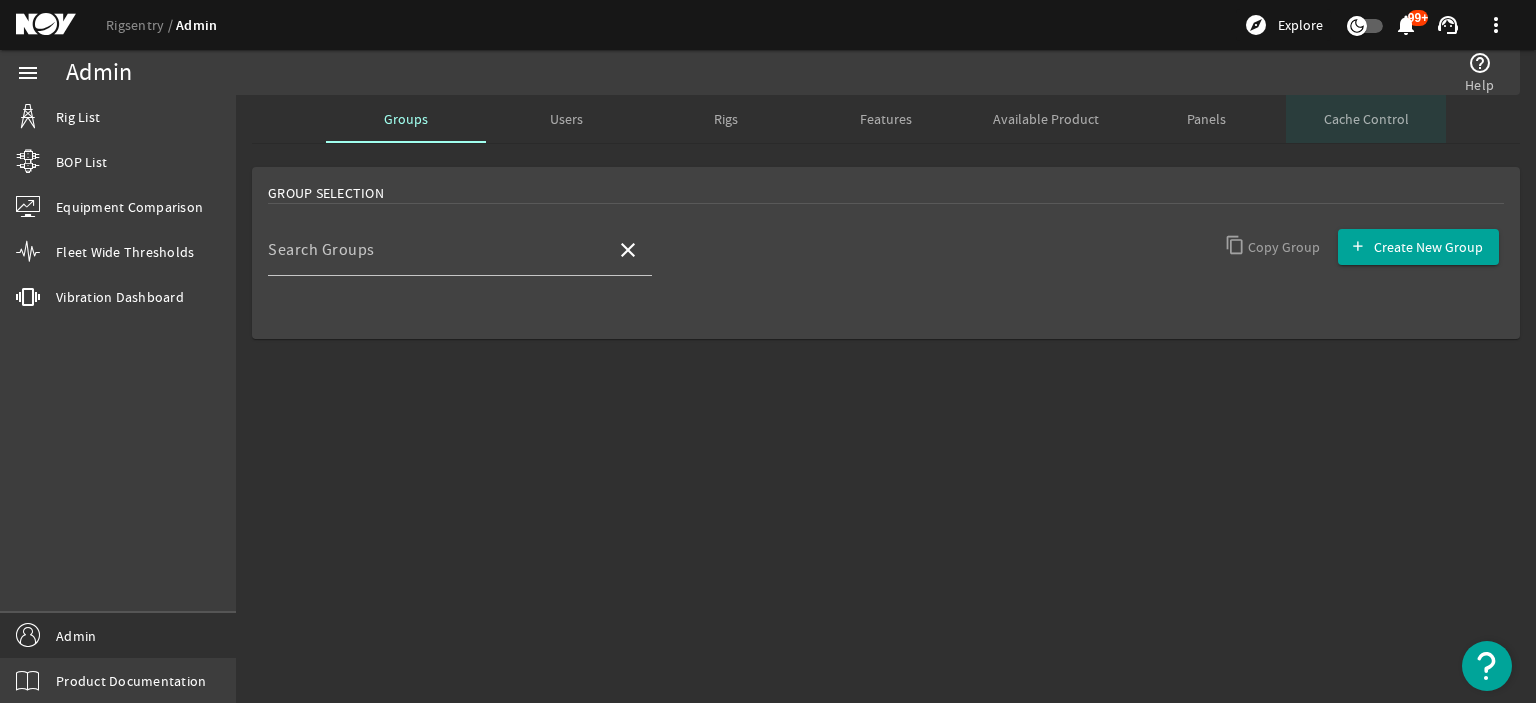 click on "Cache Control" at bounding box center (1366, 119) 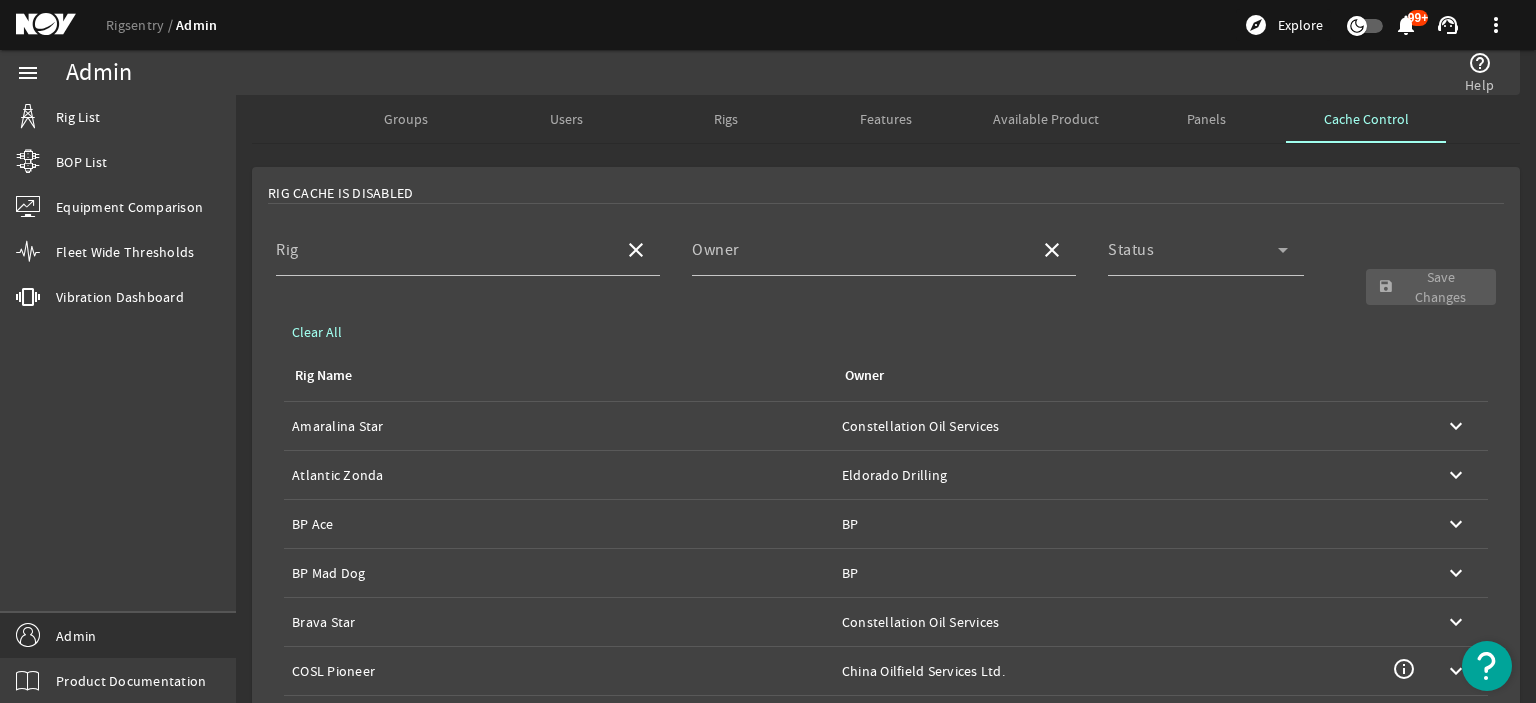 scroll, scrollTop: 511, scrollLeft: 0, axis: vertical 